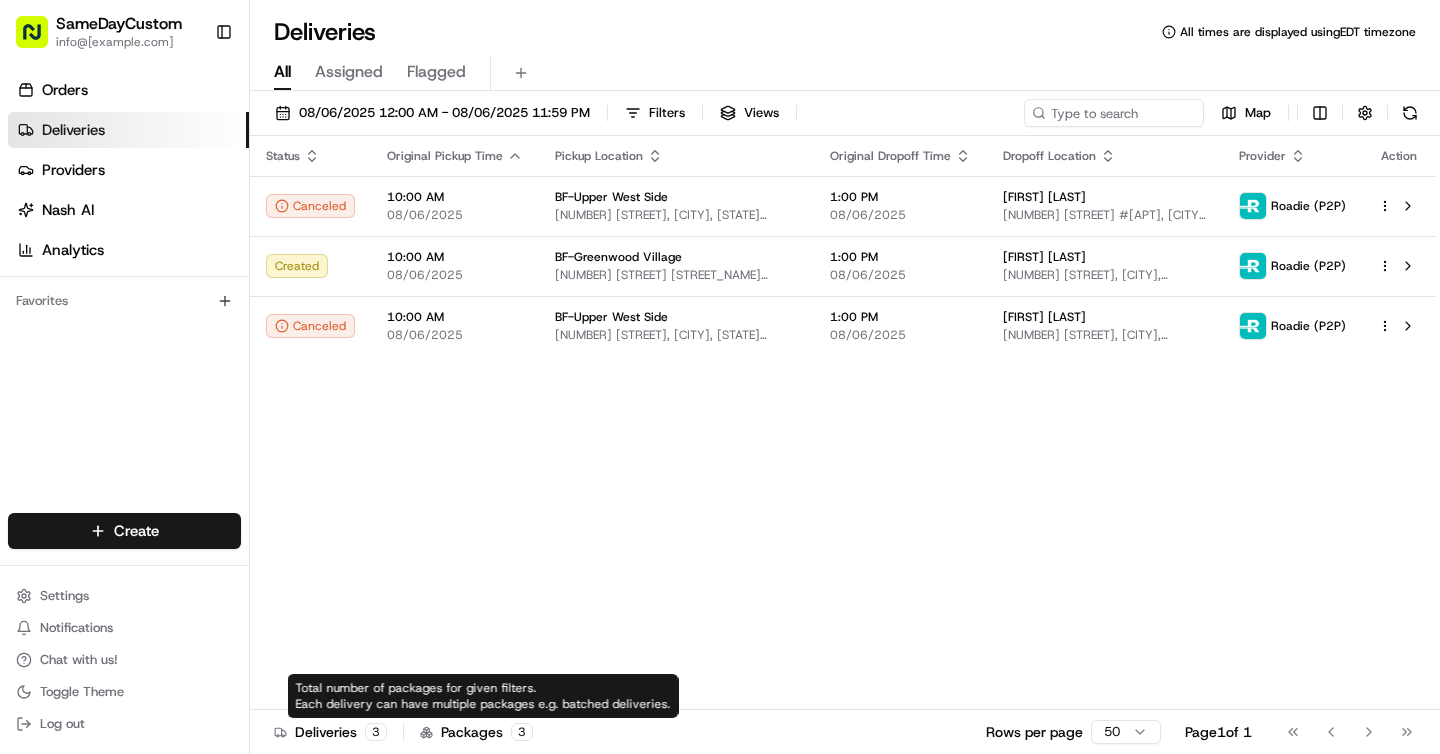 scroll, scrollTop: 0, scrollLeft: 0, axis: both 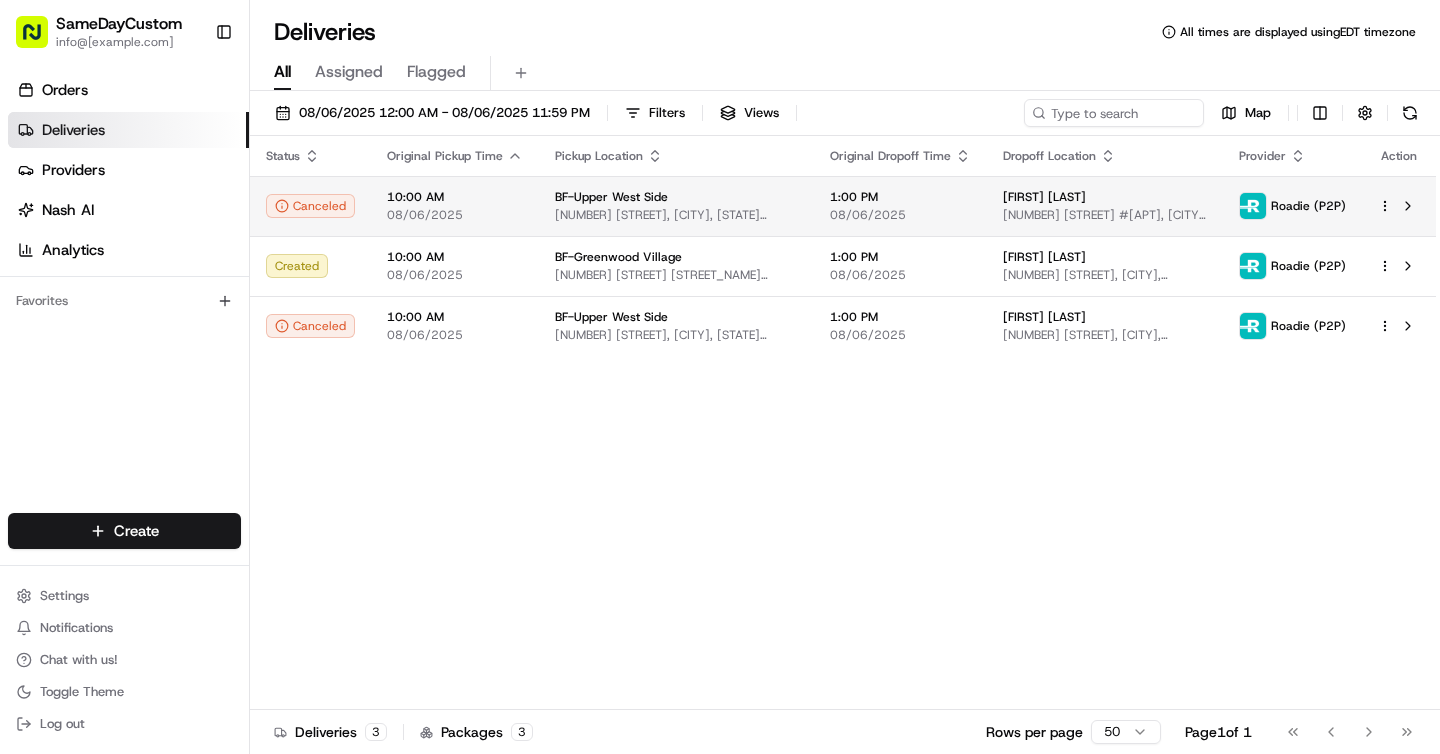 click on "[NUMBER] [STREET] #[APT], [CITY], [STATE] [POSTAL_CODE], [COUNTRY]" at bounding box center [1105, 215] 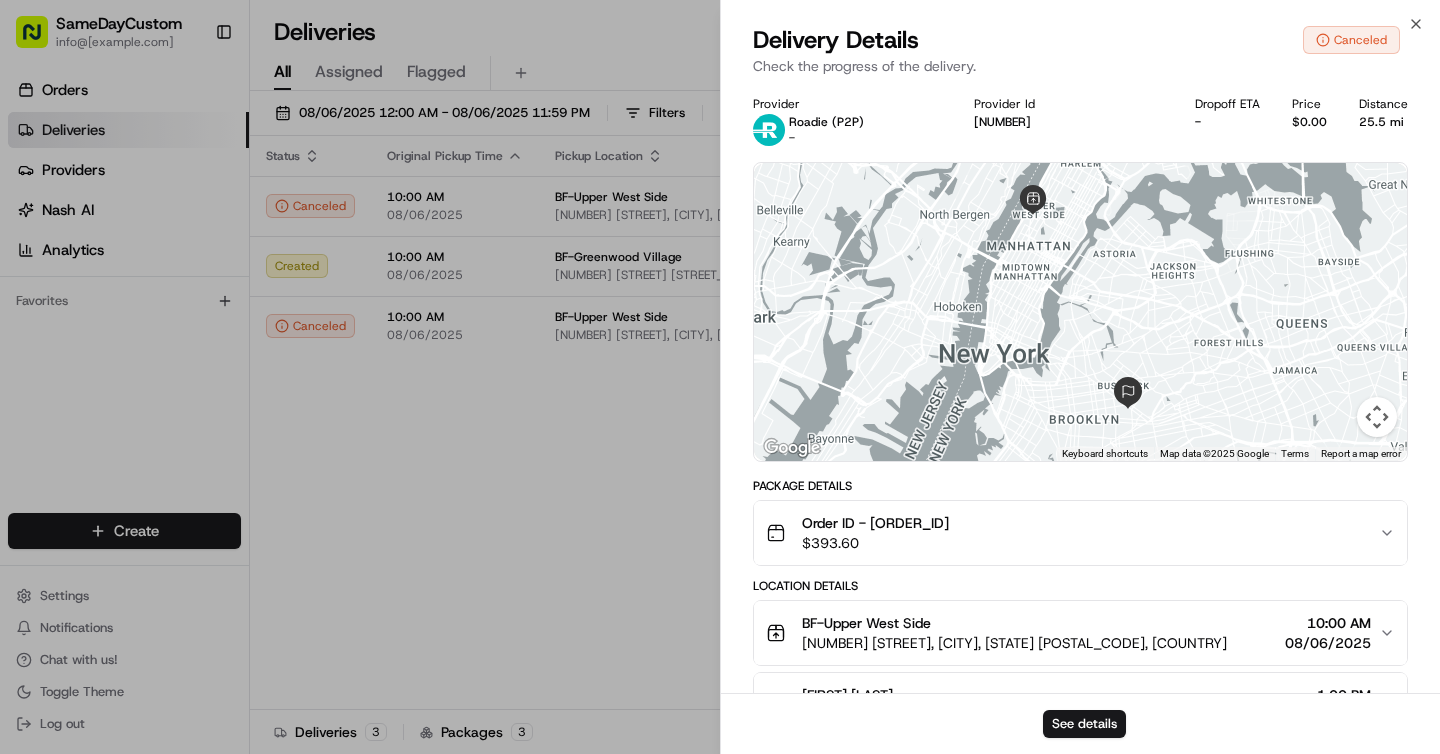 drag, startPoint x: 874, startPoint y: 523, endPoint x: 1031, endPoint y: 524, distance: 157.00319 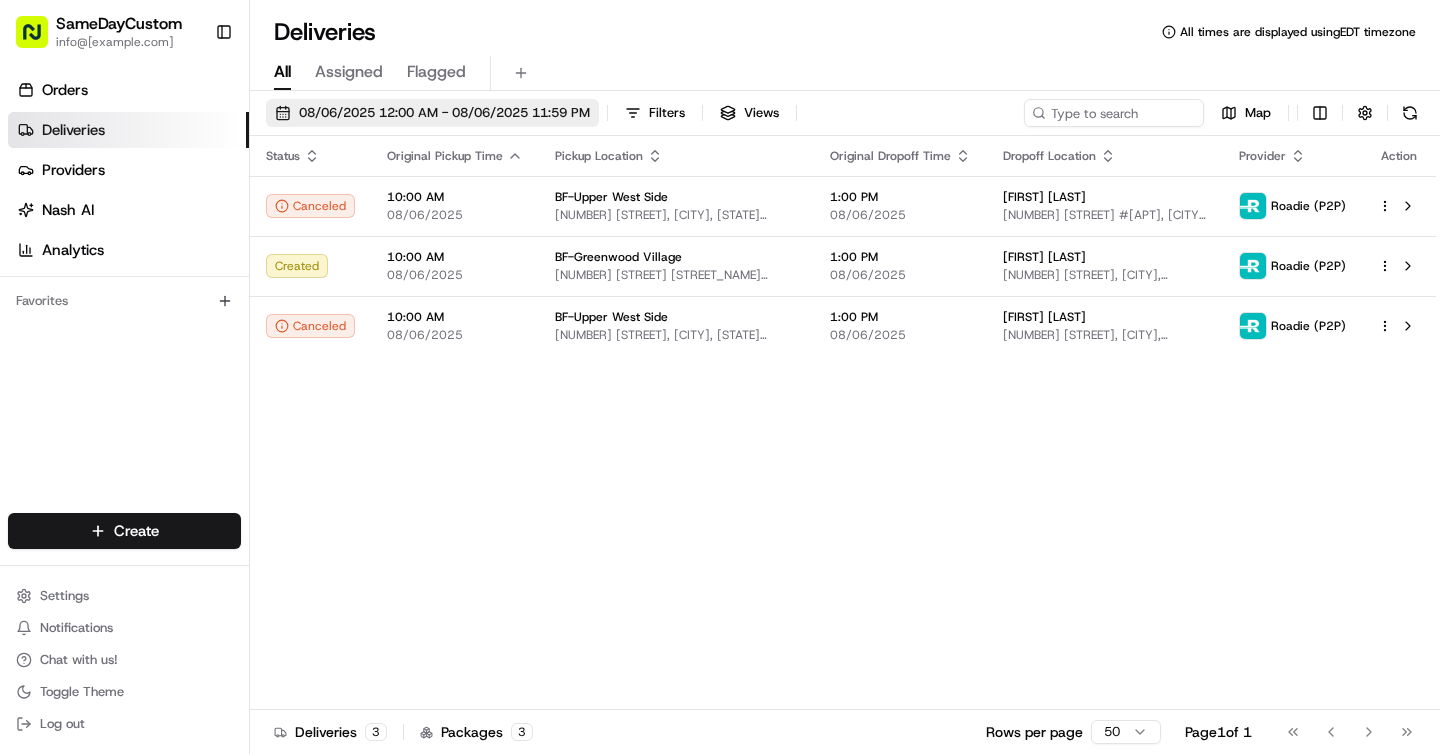 click on "08/06/2025 12:00 AM - 08/06/2025 11:59 PM" at bounding box center (444, 113) 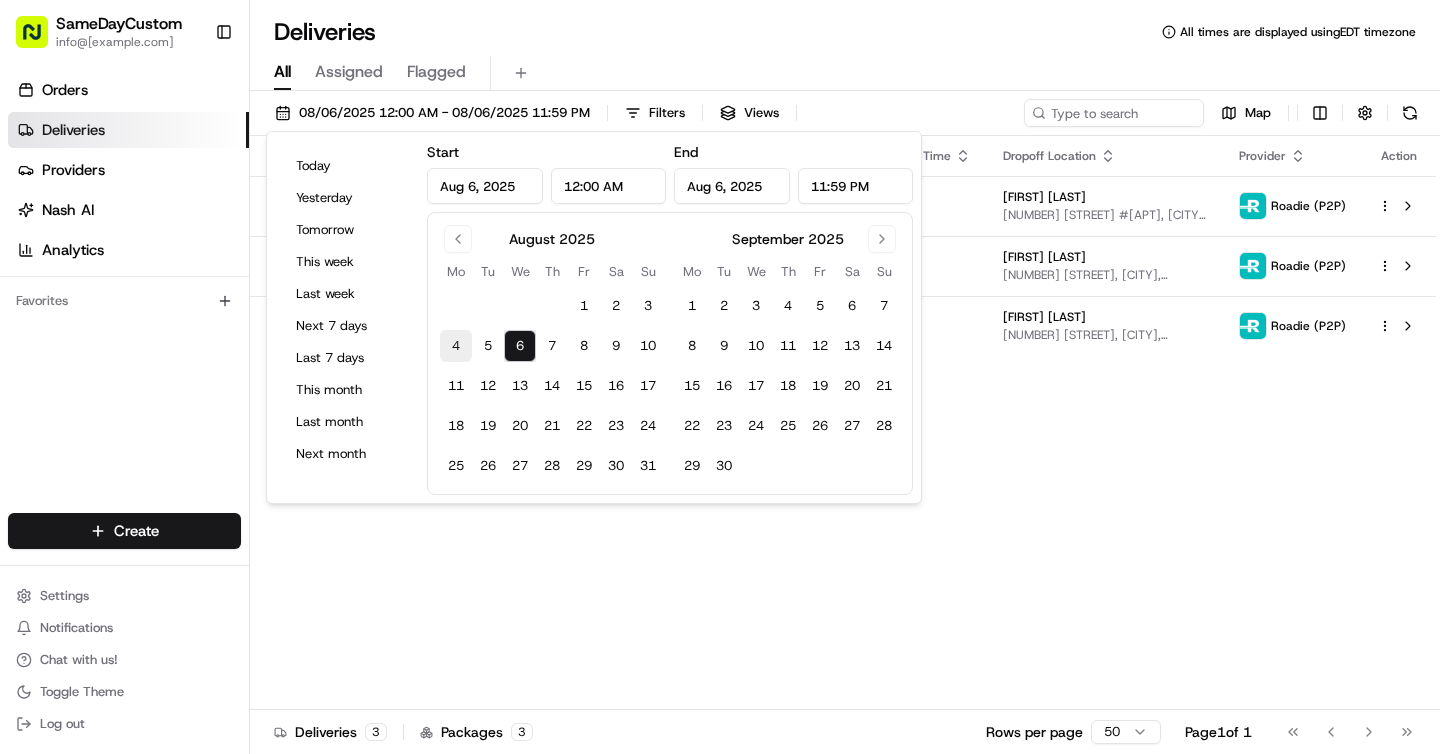 click on "4" at bounding box center (456, 346) 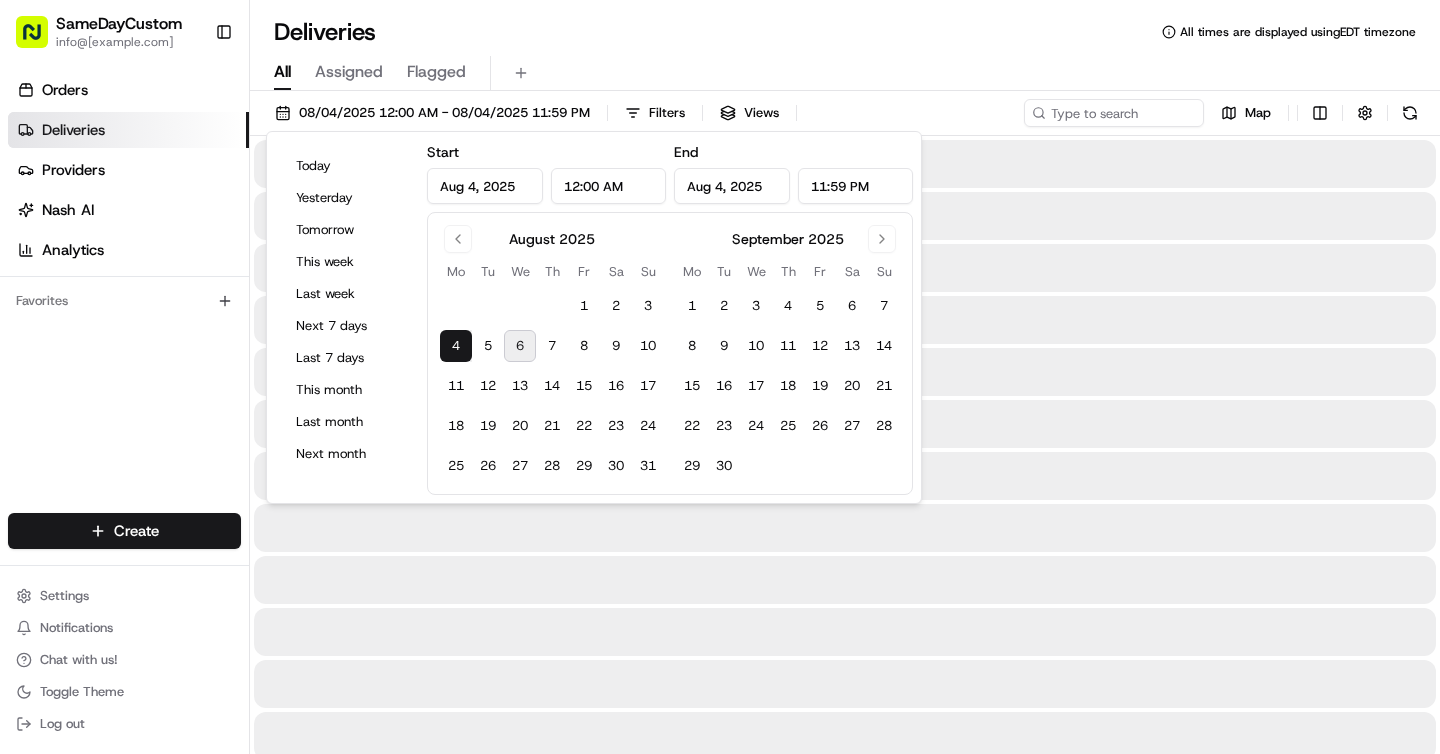 click on "Deliveries All times are displayed using  EDT   timezone" at bounding box center [845, 32] 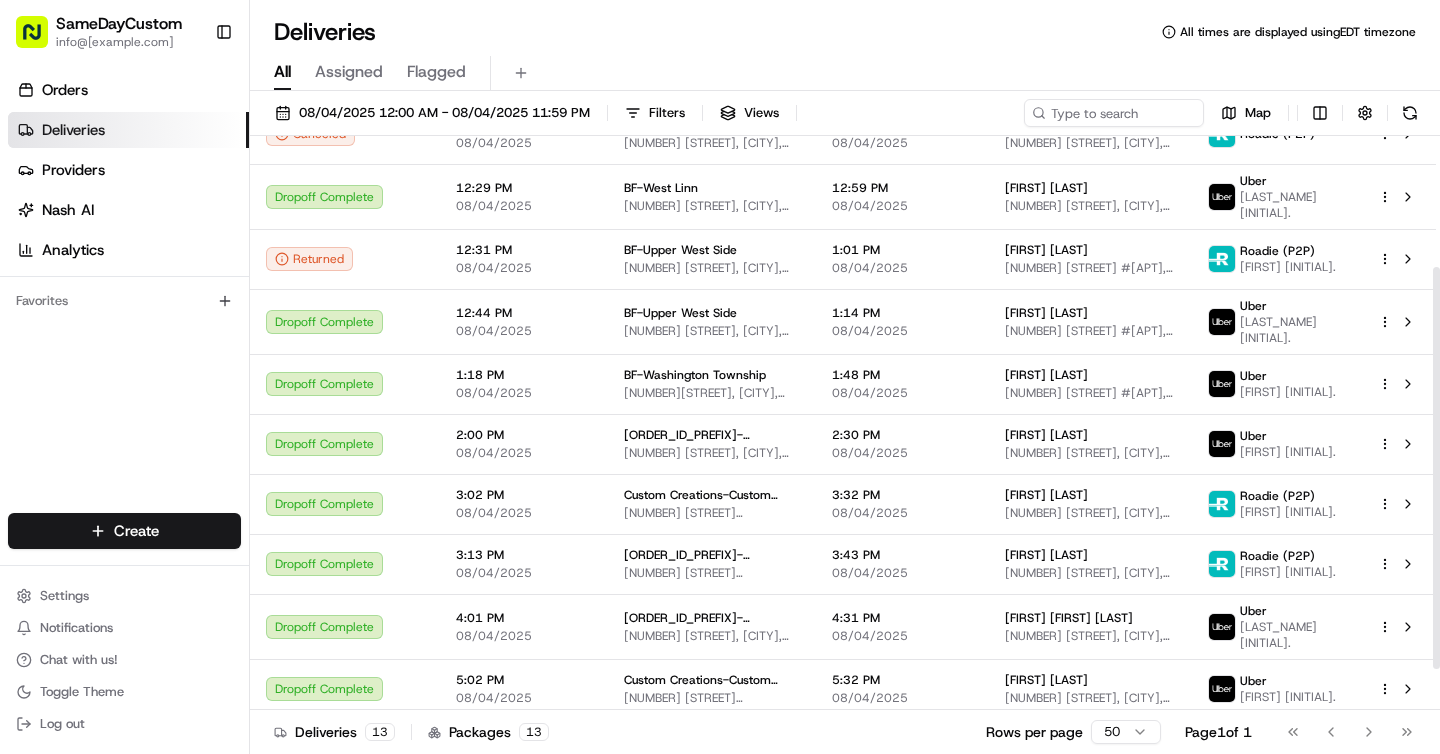 scroll, scrollTop: 246, scrollLeft: 0, axis: vertical 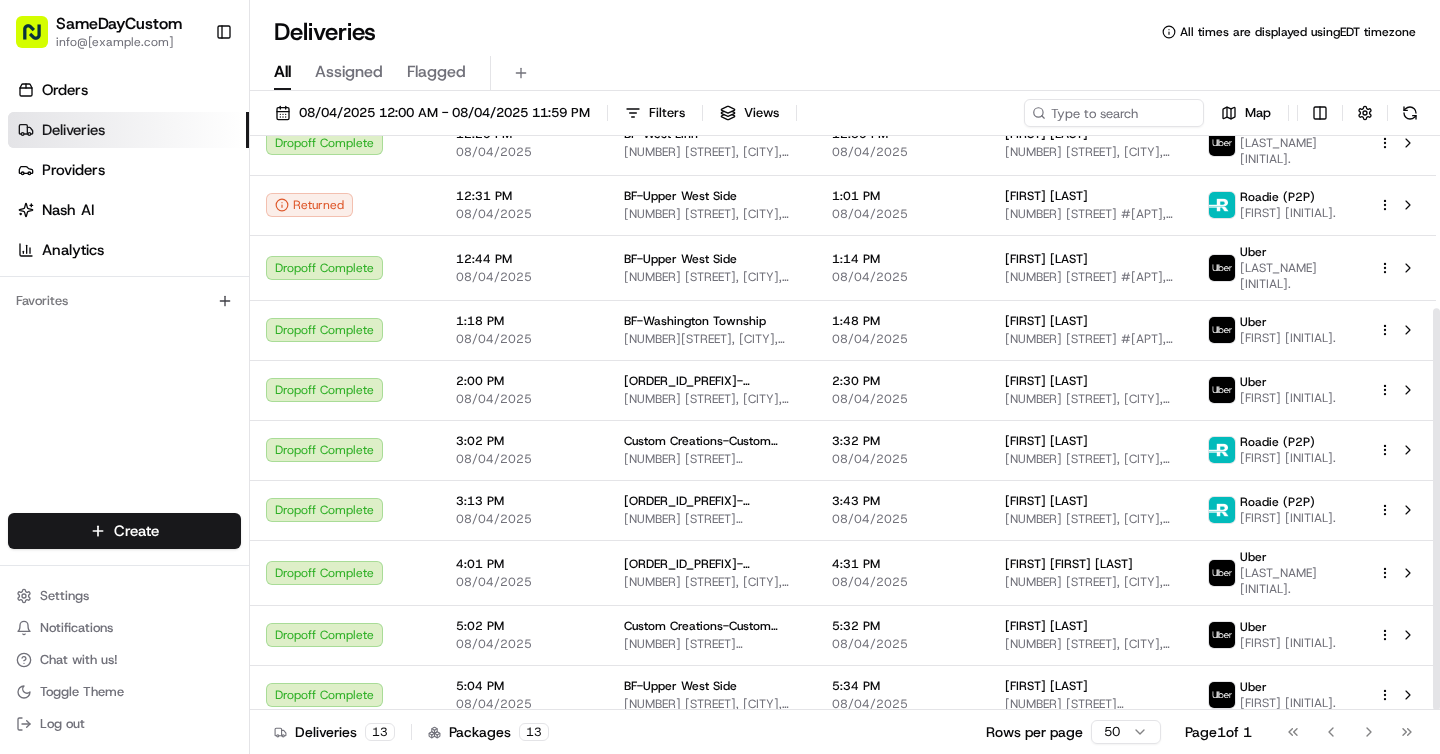 drag, startPoint x: 1434, startPoint y: 188, endPoint x: 1416, endPoint y: 369, distance: 181.89282 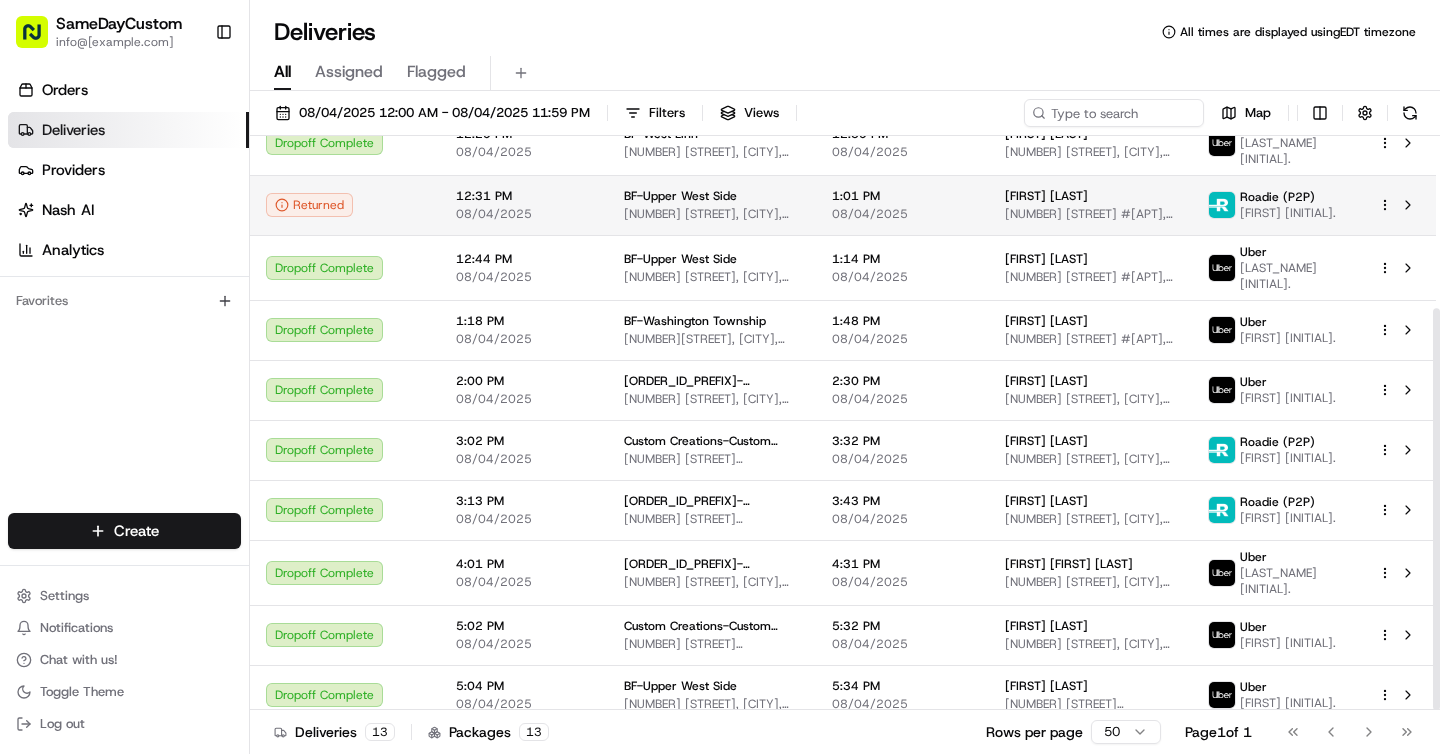 click on "08/04/2025" at bounding box center [902, 214] 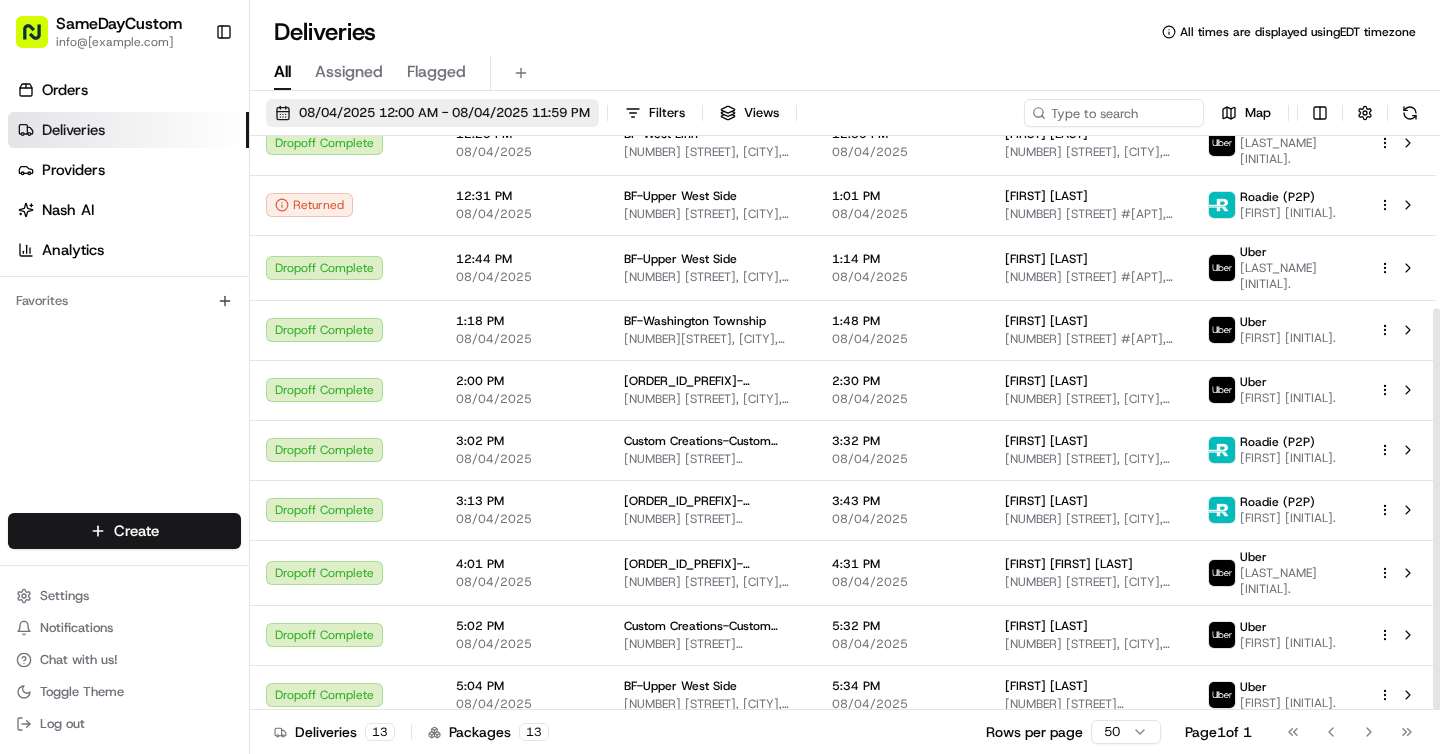 click on "08/04/2025 12:00 AM - 08/04/2025 11:59 PM" at bounding box center (432, 113) 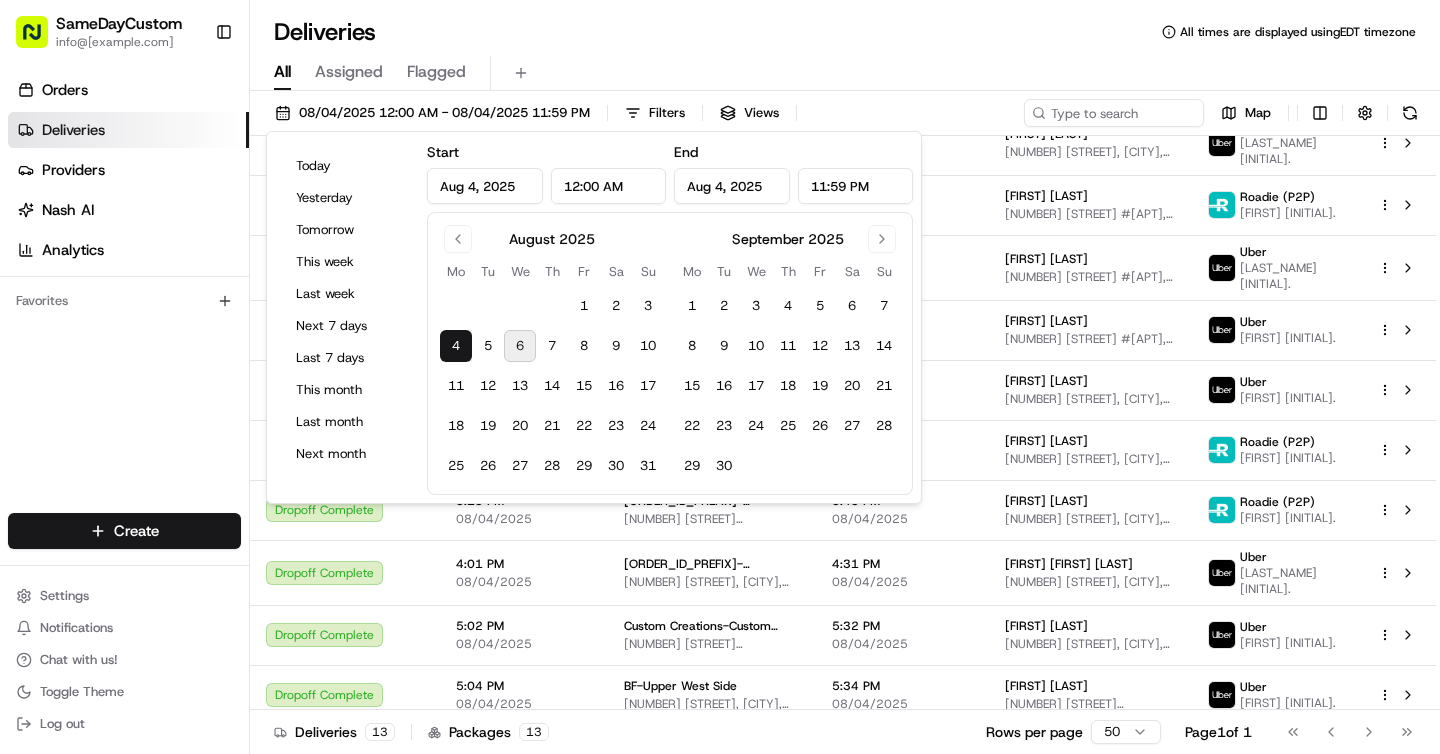 click on "6" at bounding box center (520, 346) 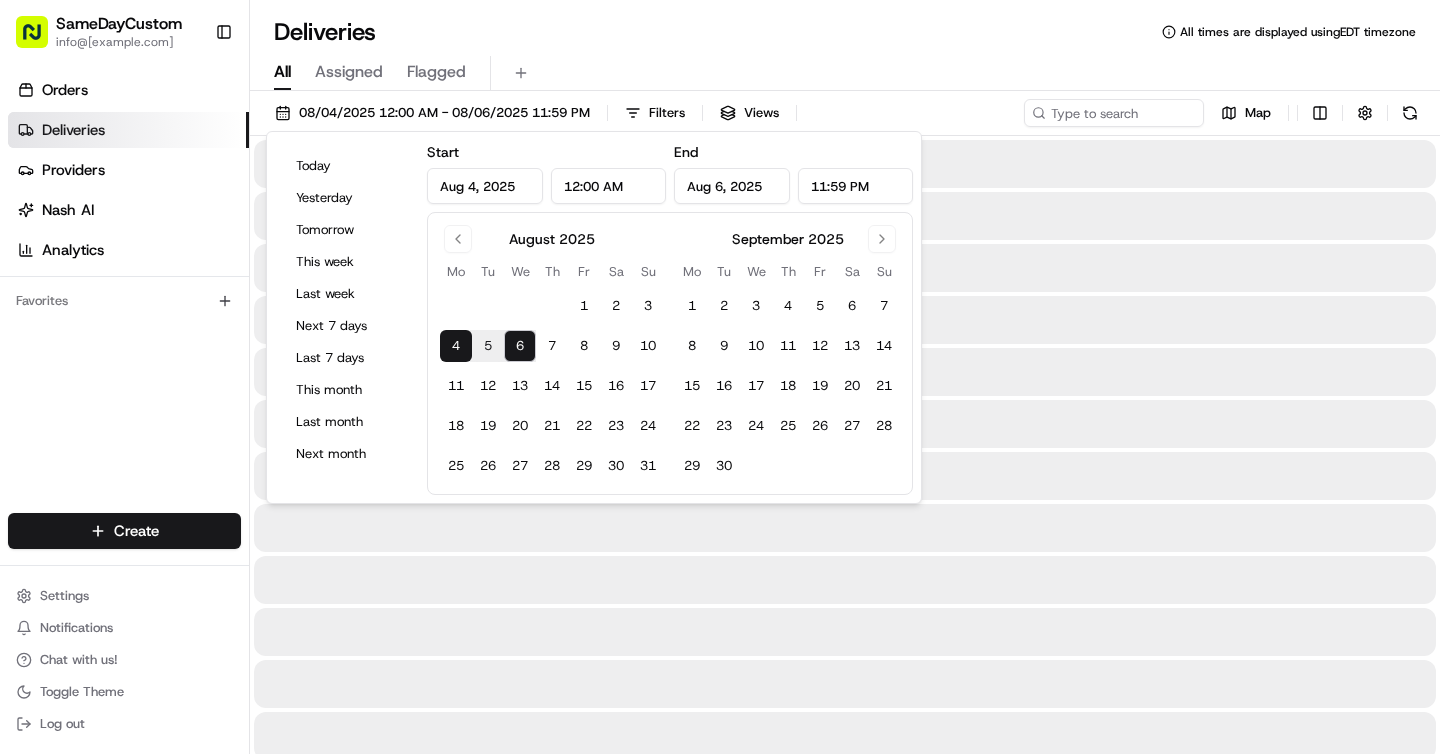 type on "Aug 6, 2025" 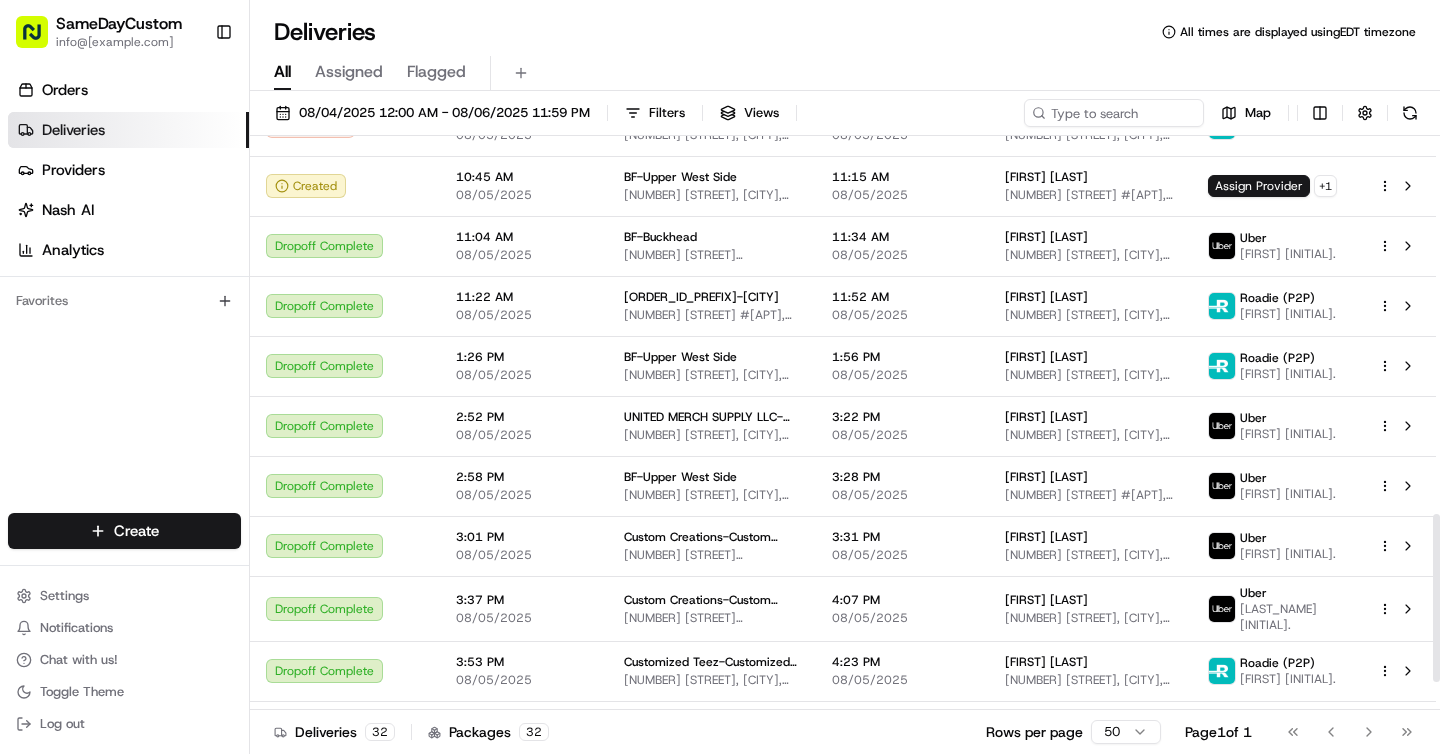 scroll, scrollTop: 1386, scrollLeft: 0, axis: vertical 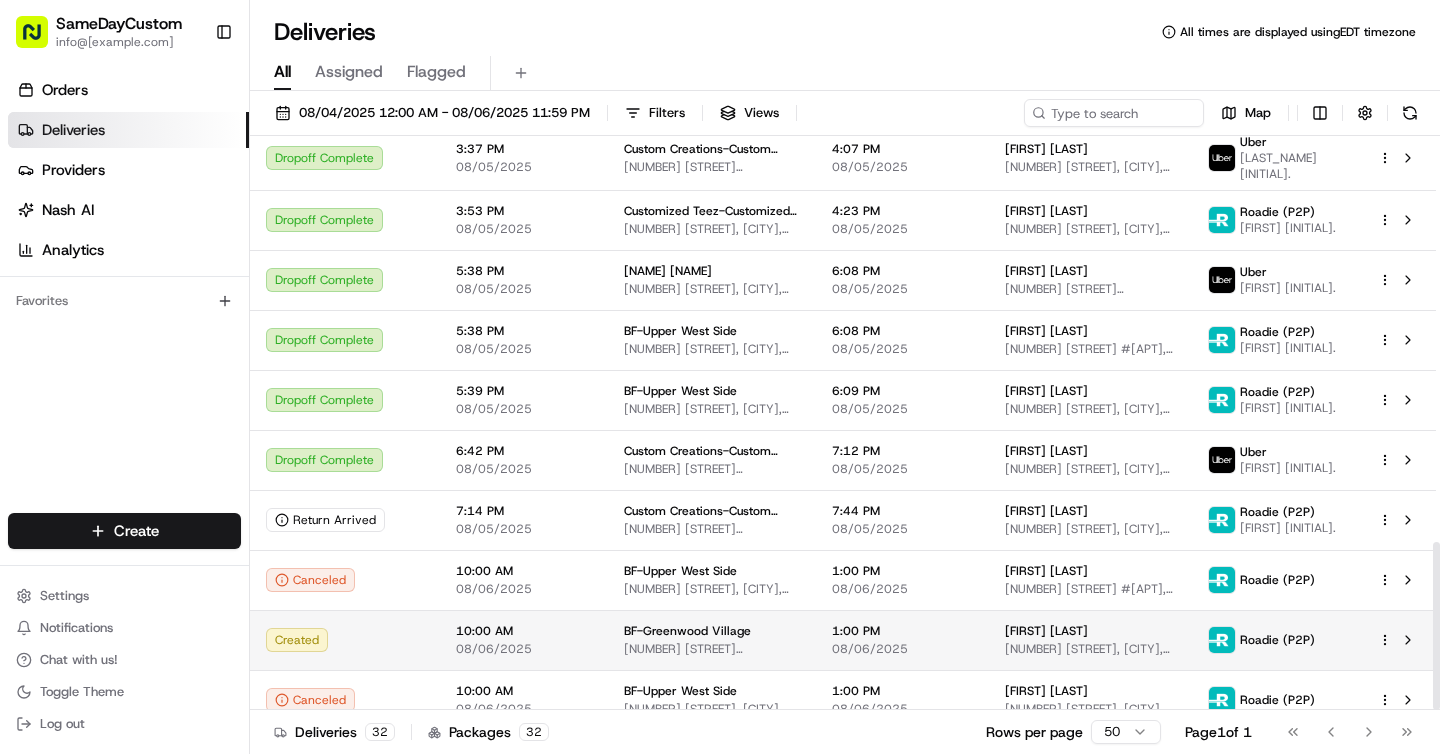 drag, startPoint x: 1433, startPoint y: 197, endPoint x: 1421, endPoint y: 637, distance: 440.1636 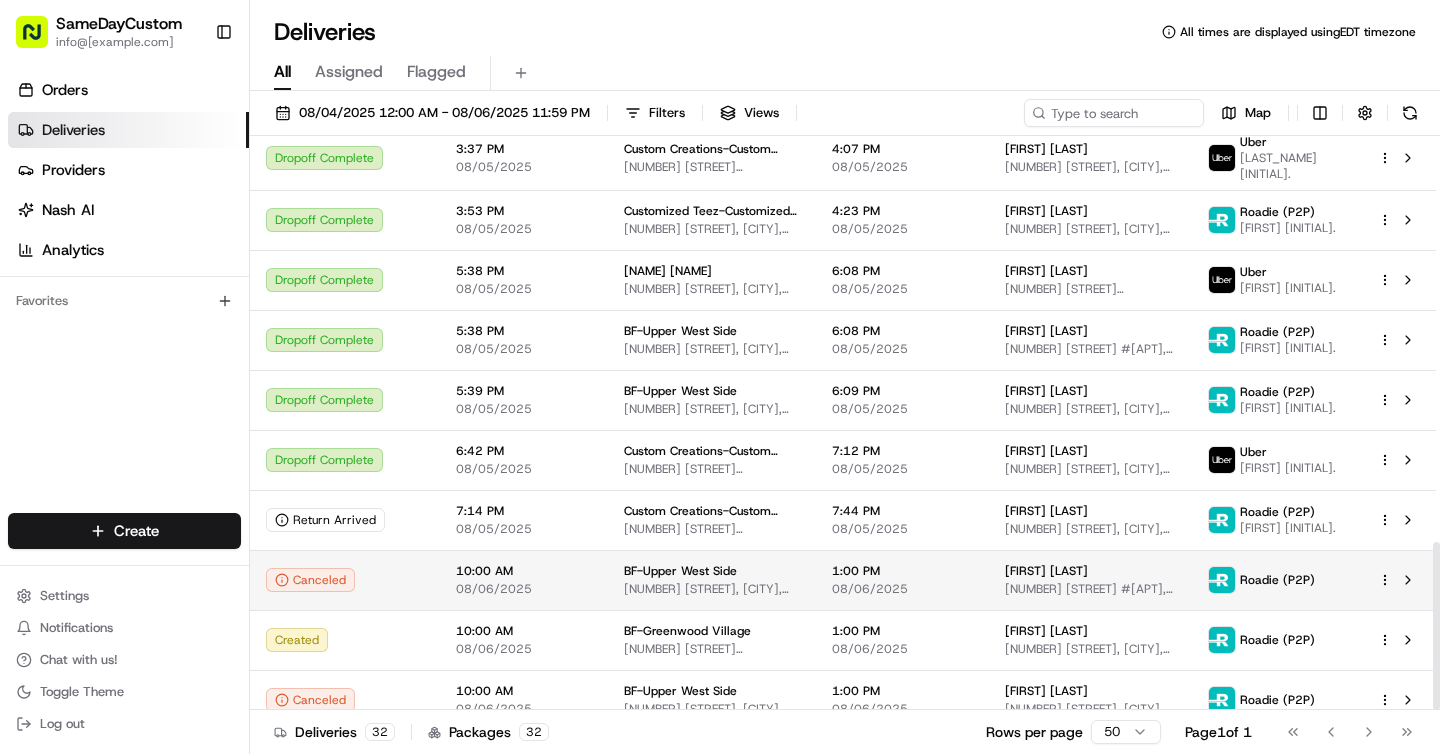 click on "Canceled" at bounding box center [345, 580] 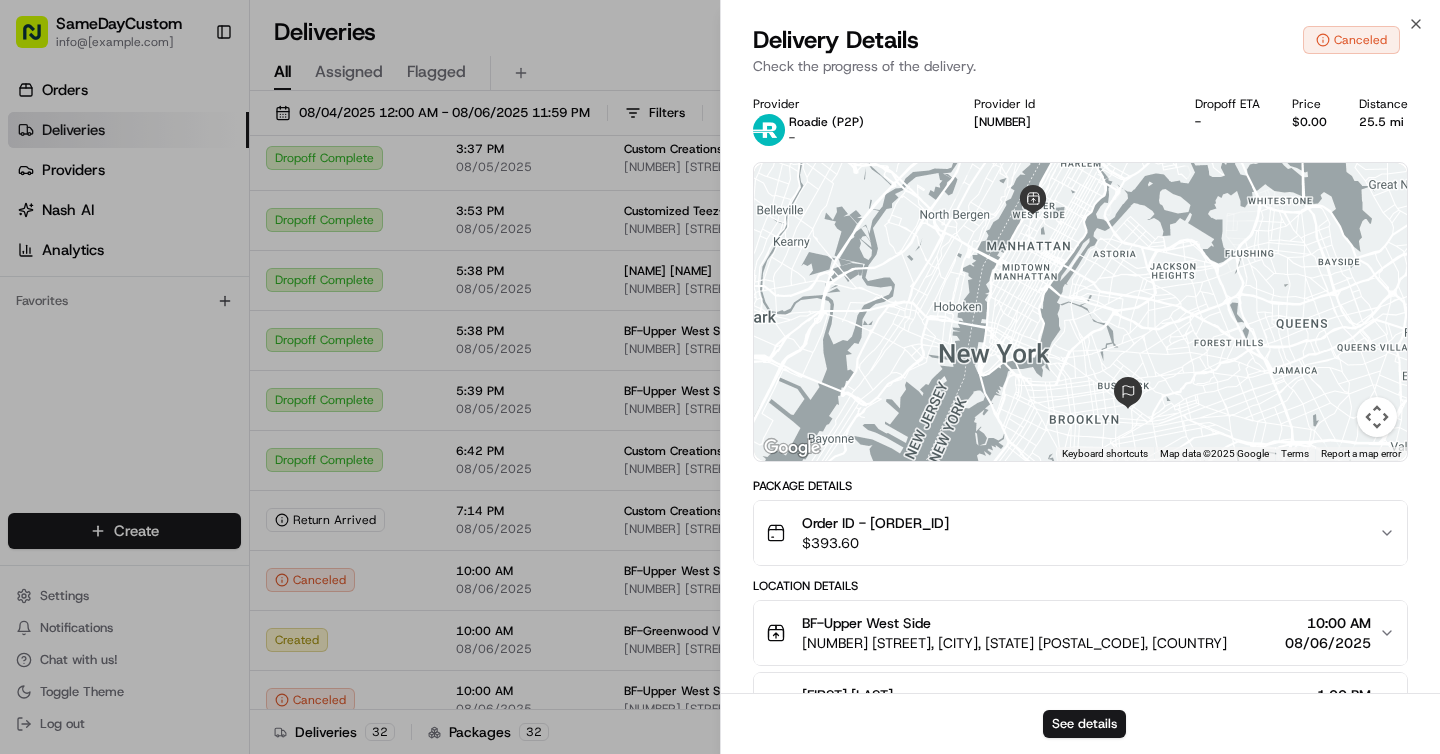 click on "See details" at bounding box center [1080, 723] 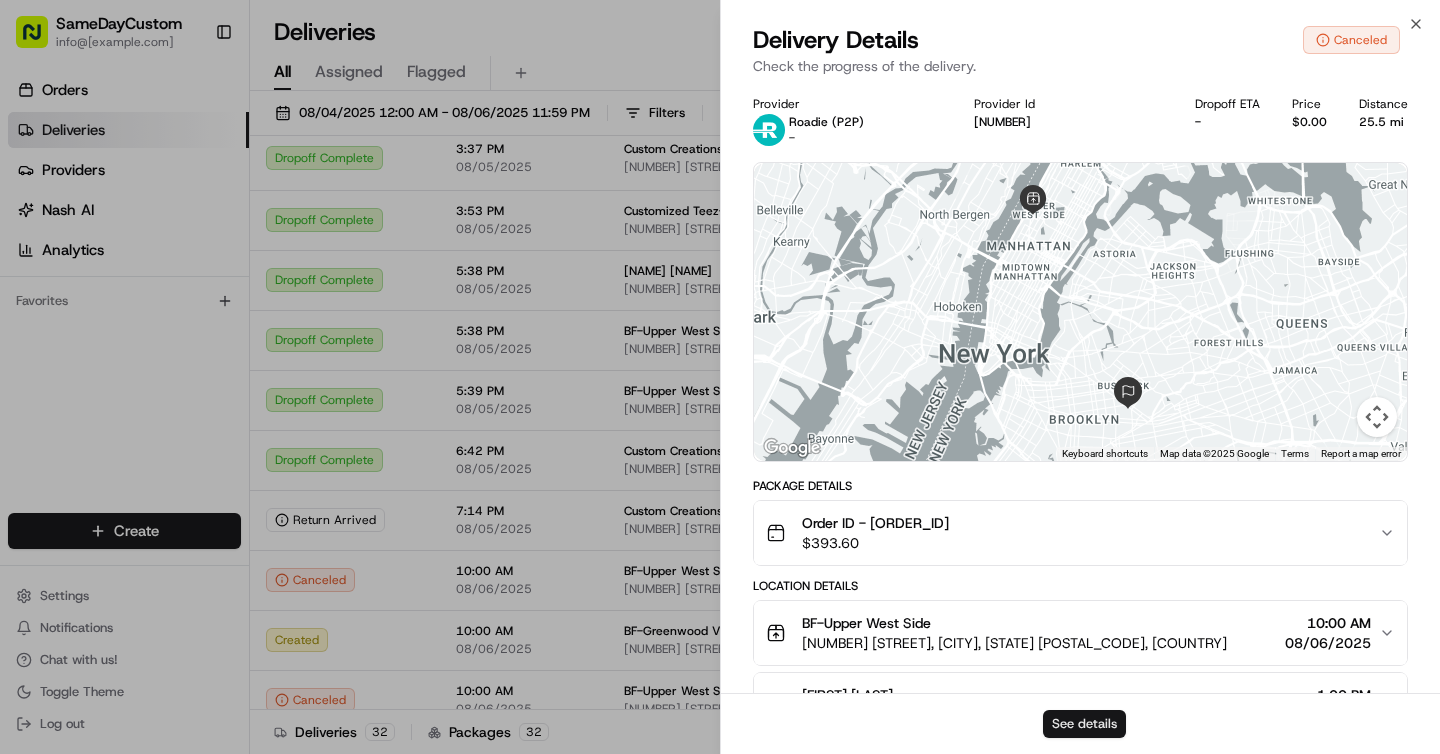 click on "See details" at bounding box center [1084, 724] 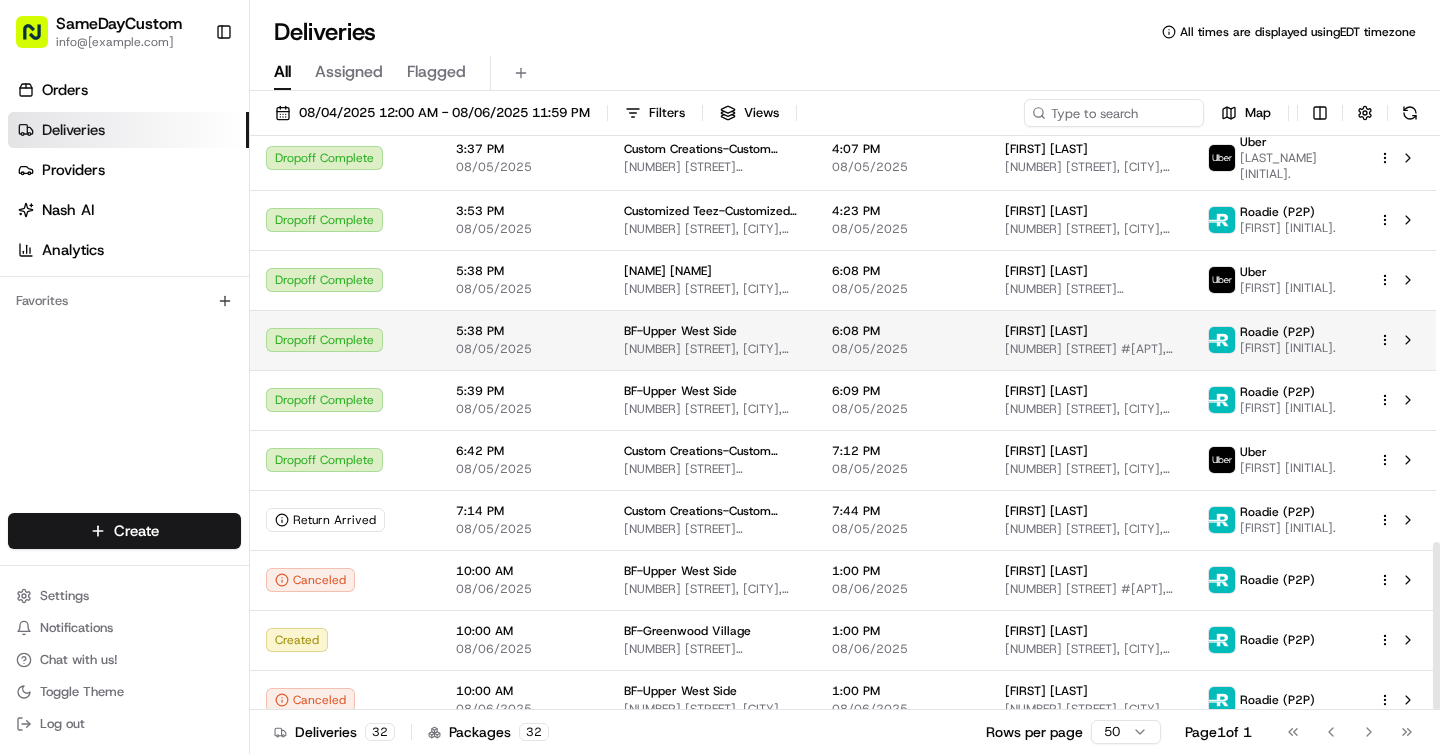 click on "6:08 PM" at bounding box center [902, 331] 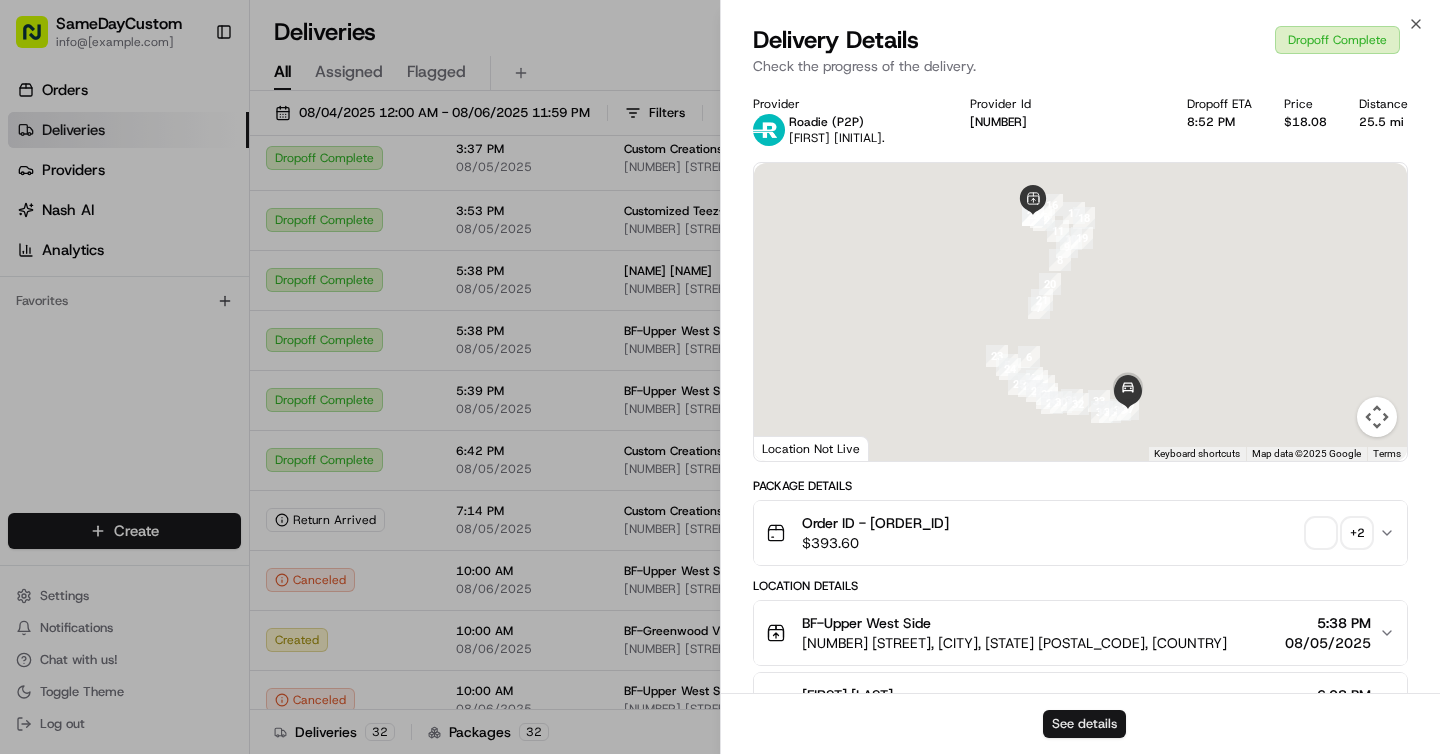 click on "See details" at bounding box center (1084, 724) 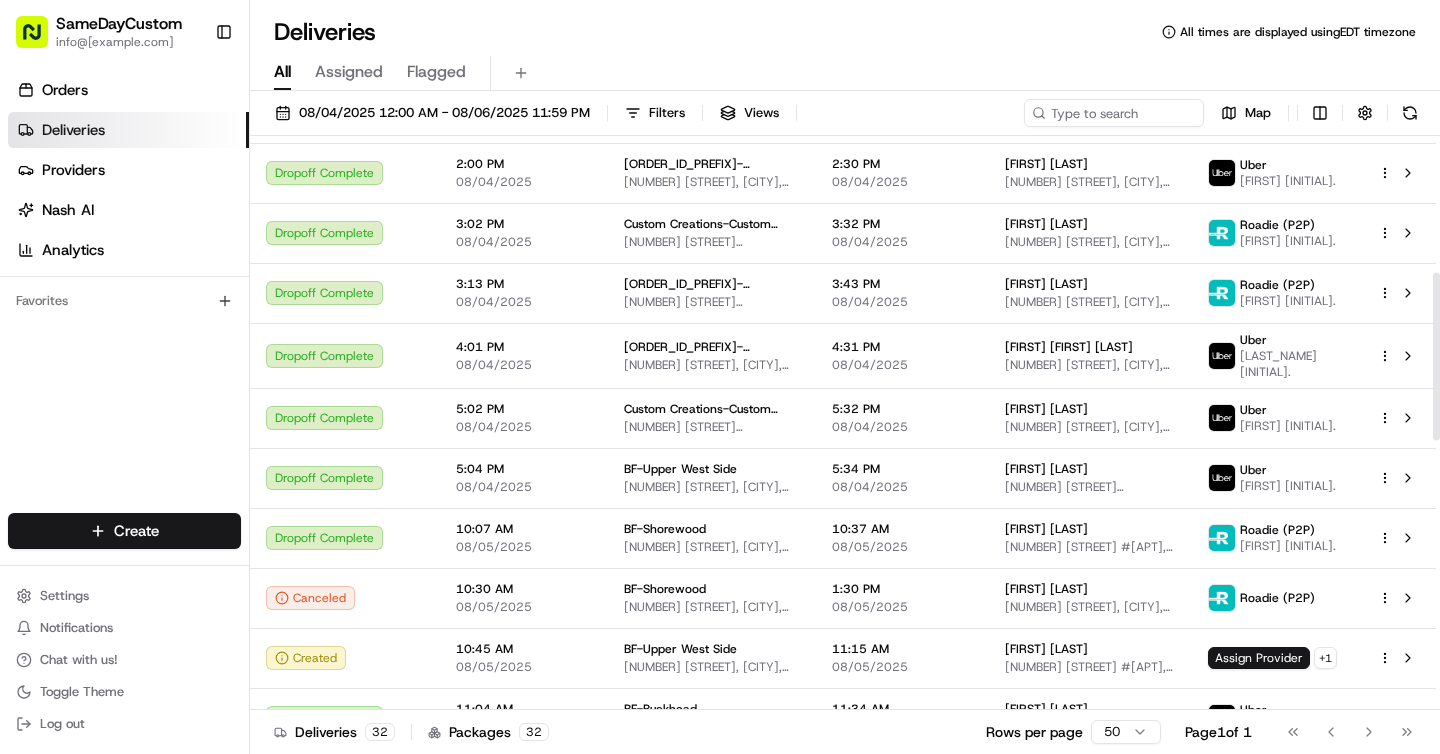scroll, scrollTop: 426, scrollLeft: 0, axis: vertical 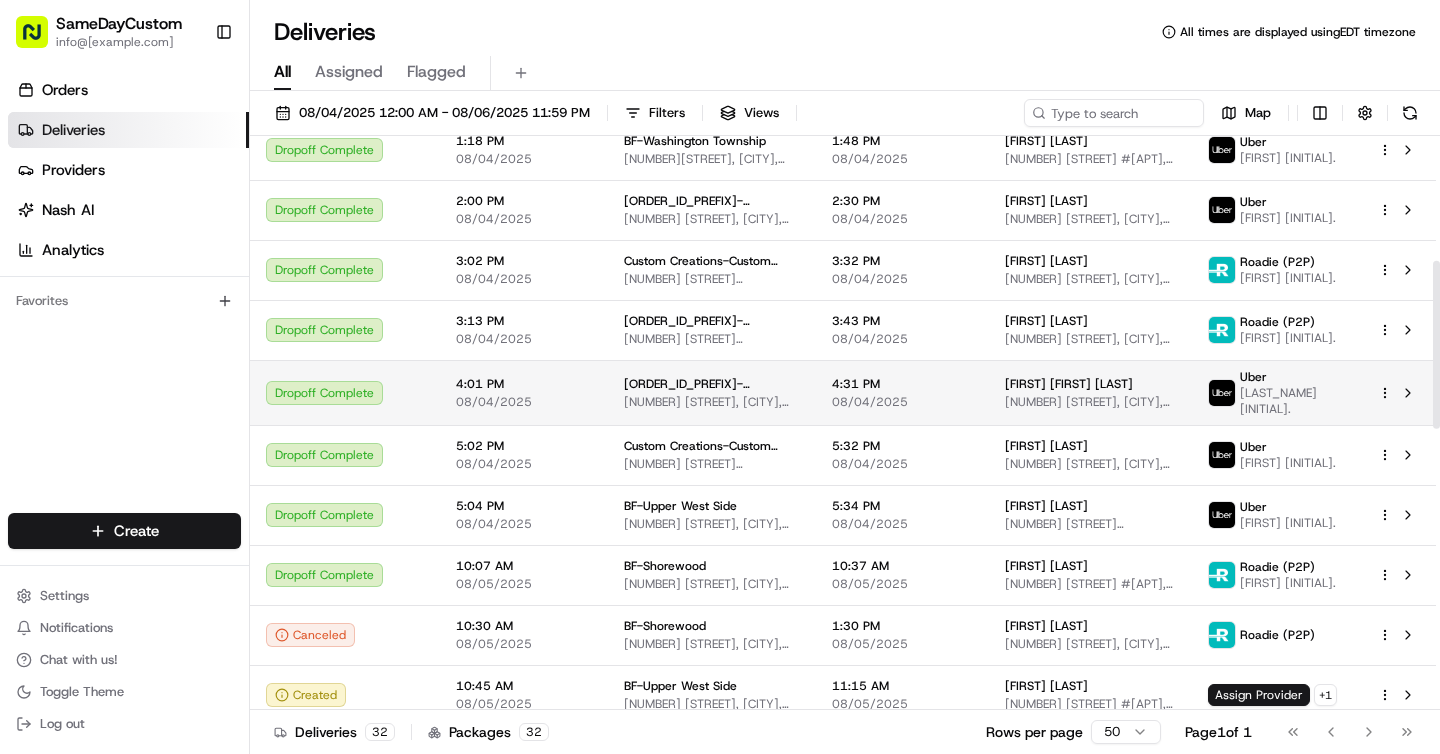 click on "08/04/2025" at bounding box center (902, 402) 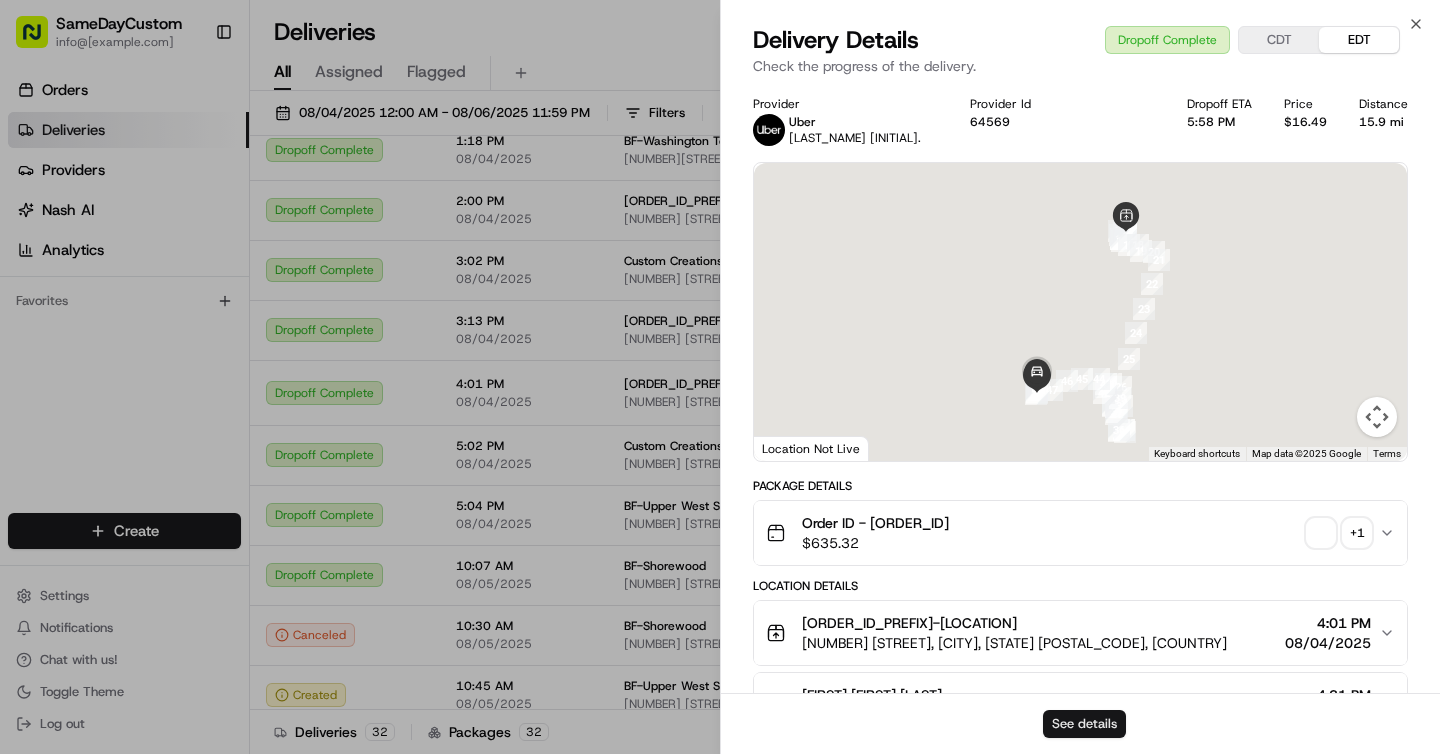 click on "See details" at bounding box center [1084, 724] 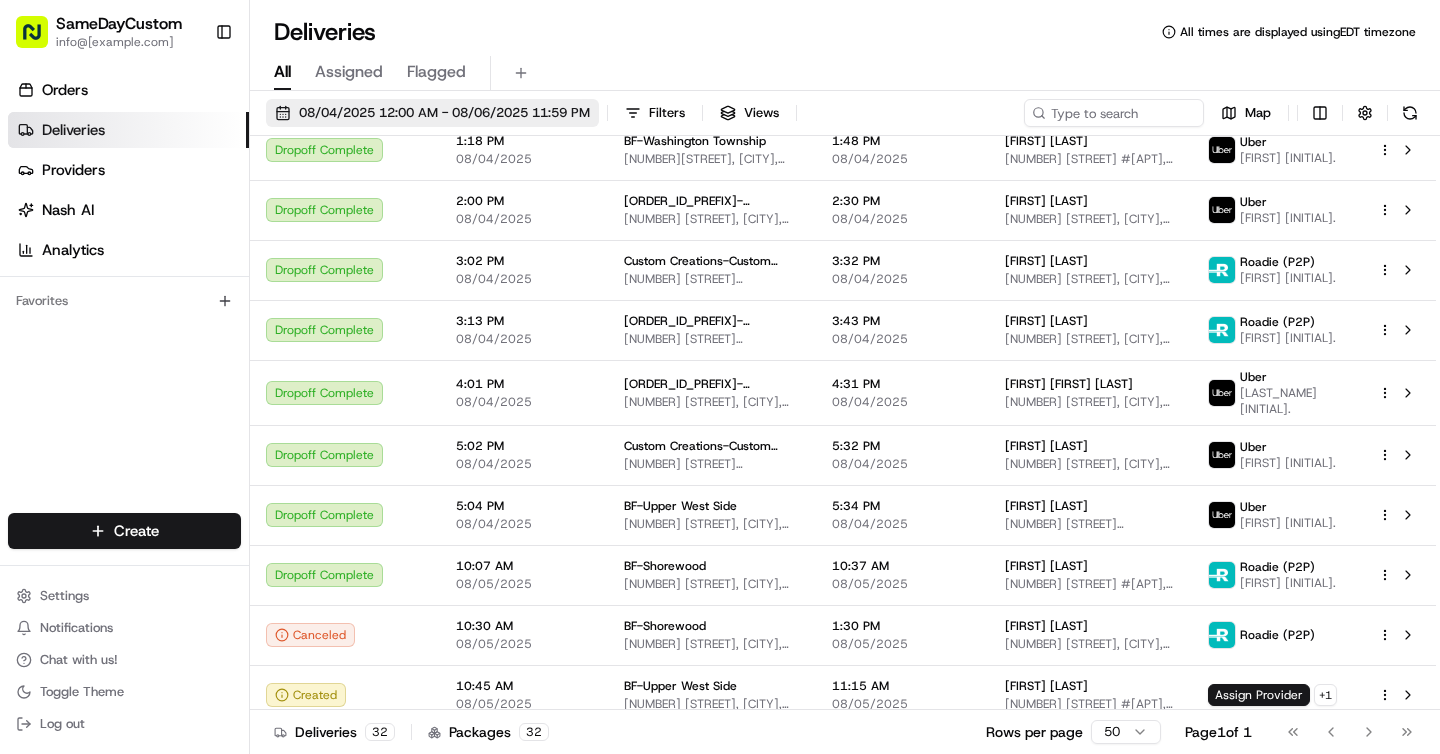 click on "08/04/2025 12:00 AM - 08/06/2025 11:59 PM" at bounding box center [444, 113] 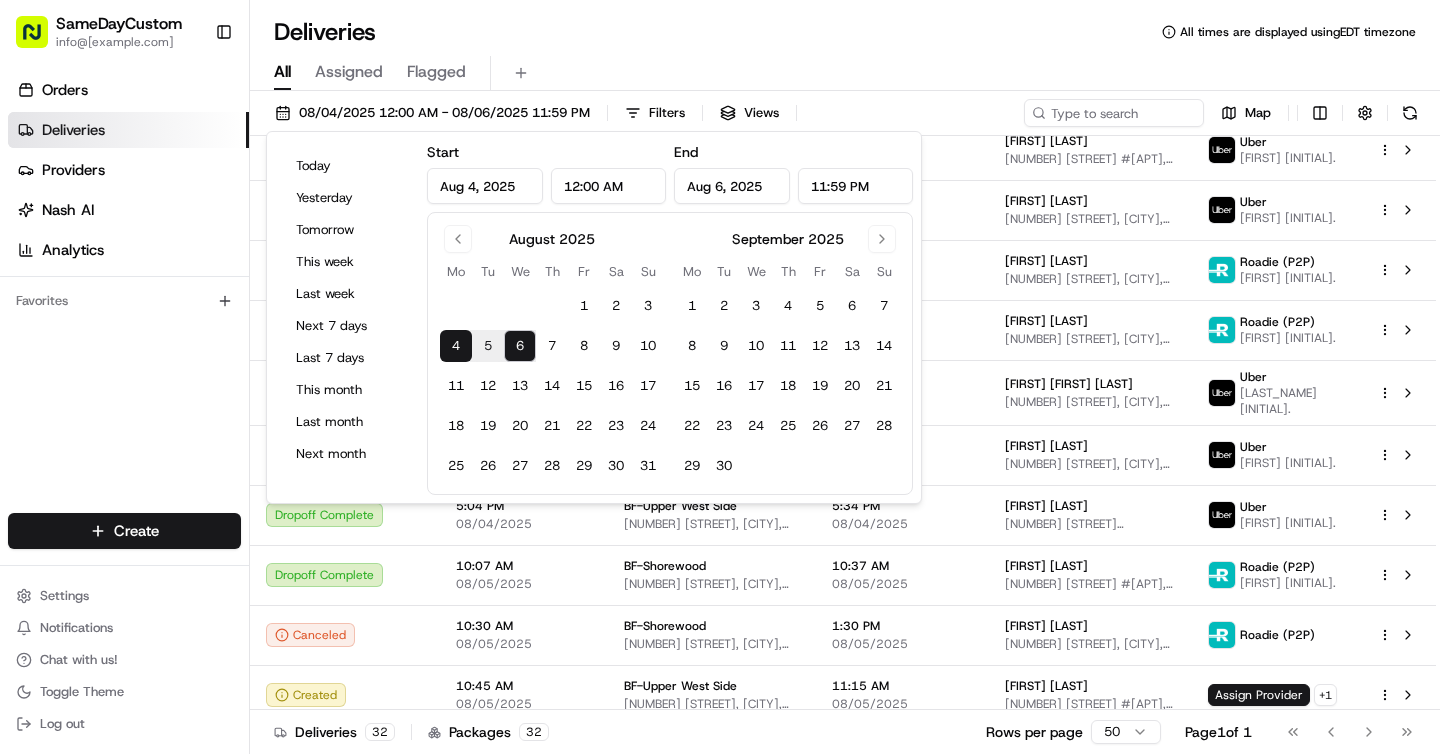 click on "4" at bounding box center (456, 346) 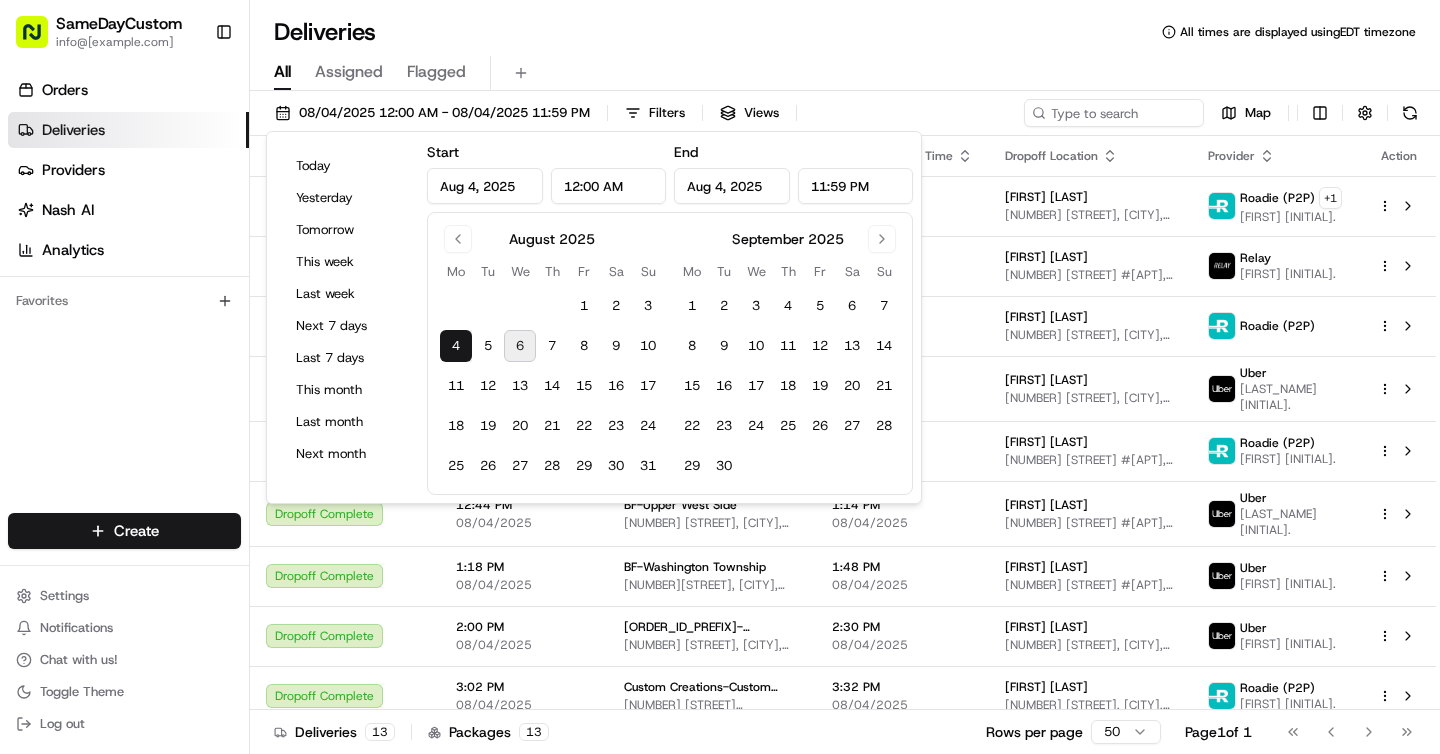 click on "All Assigned Flagged" at bounding box center (845, 73) 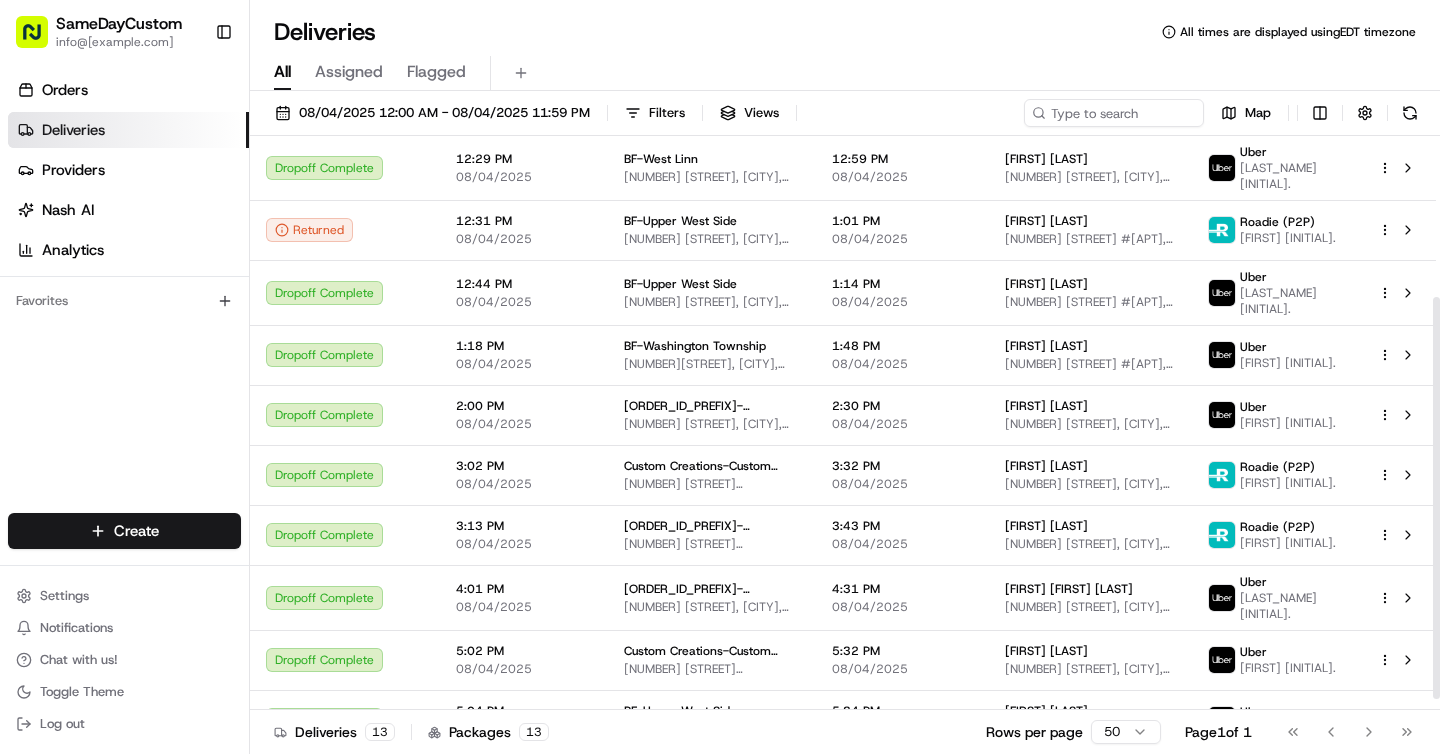 scroll, scrollTop: 246, scrollLeft: 0, axis: vertical 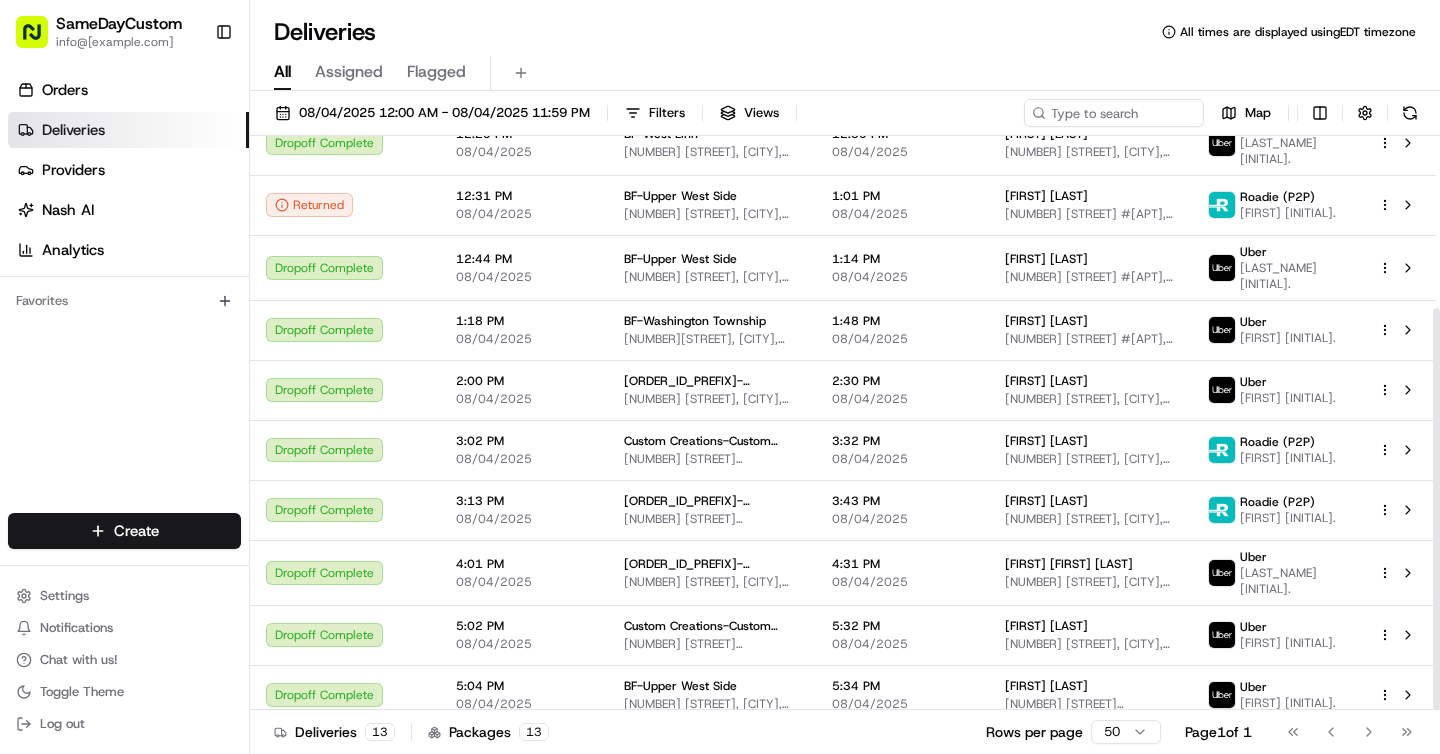 drag, startPoint x: 1436, startPoint y: 508, endPoint x: 1412, endPoint y: 712, distance: 205.4069 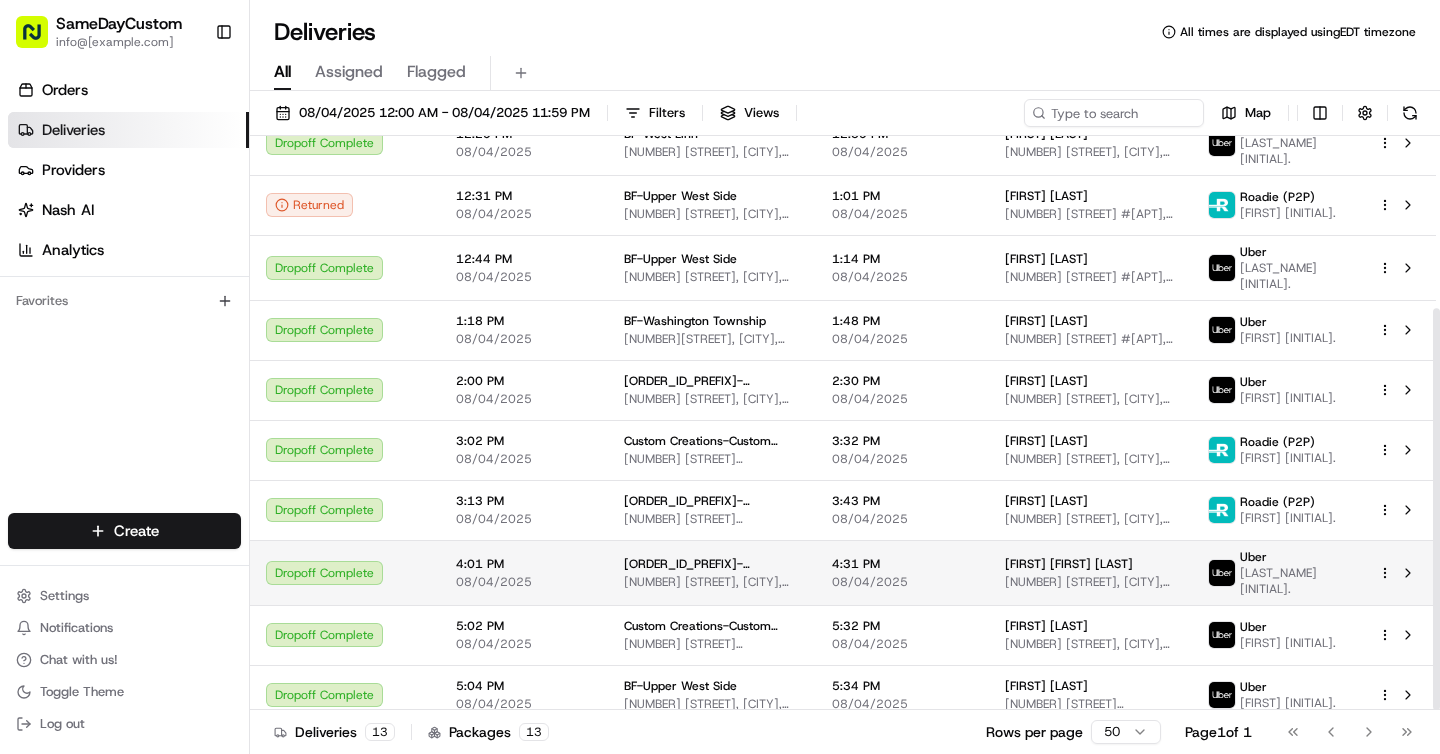 click on "[NUMBER] [STREET], [CITY], [STATE] [POSTAL_CODE], [COUNTRY]" at bounding box center [1090, 582] 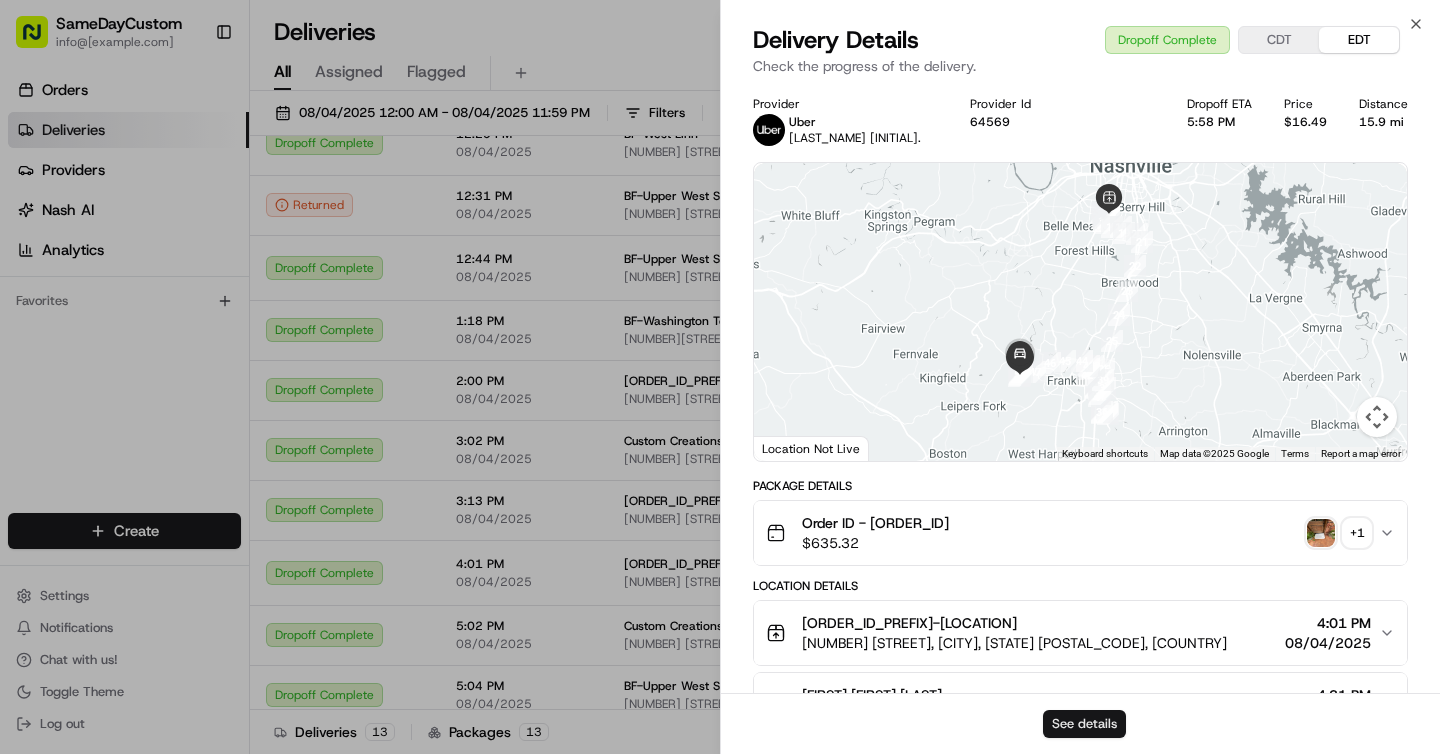 click on "See details" at bounding box center (1084, 724) 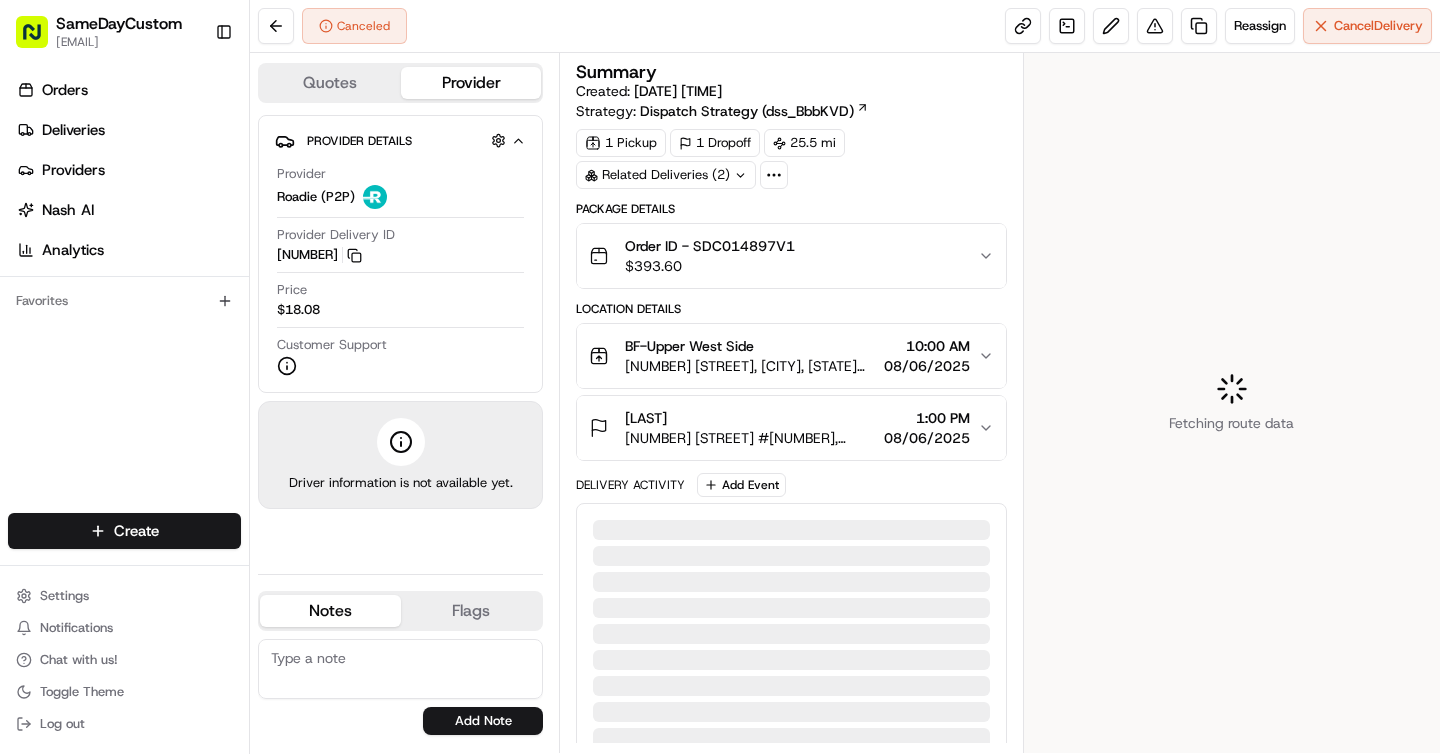 scroll, scrollTop: 0, scrollLeft: 0, axis: both 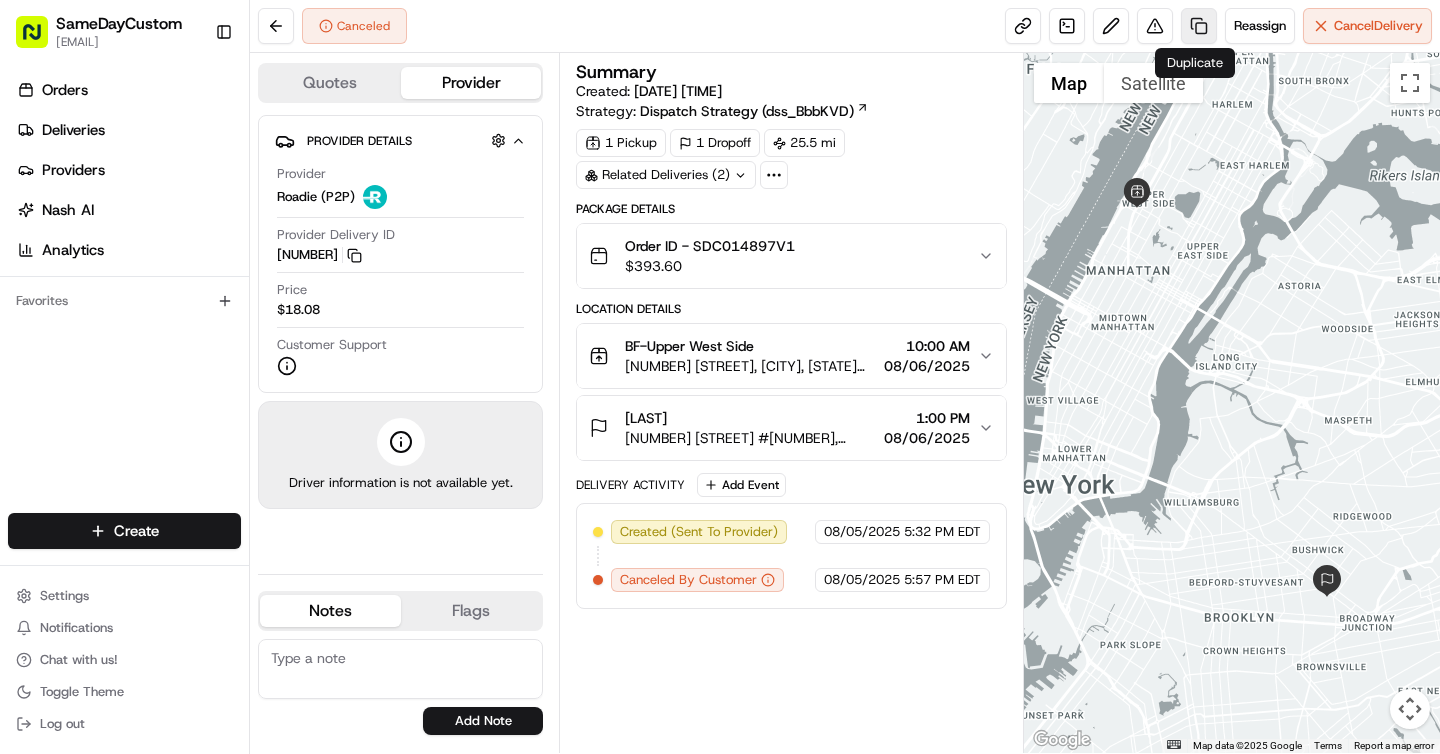 click at bounding box center (1199, 26) 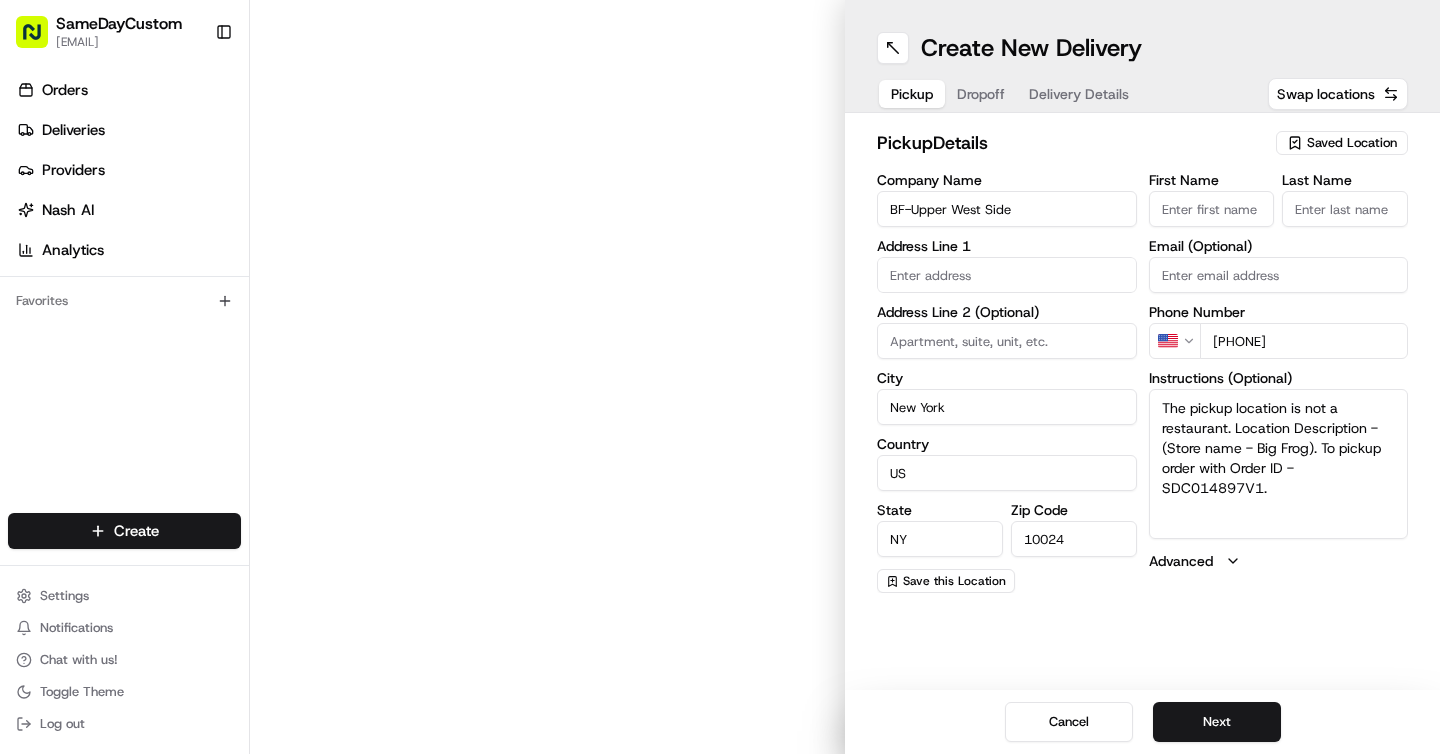 type on "2244 Broadway" 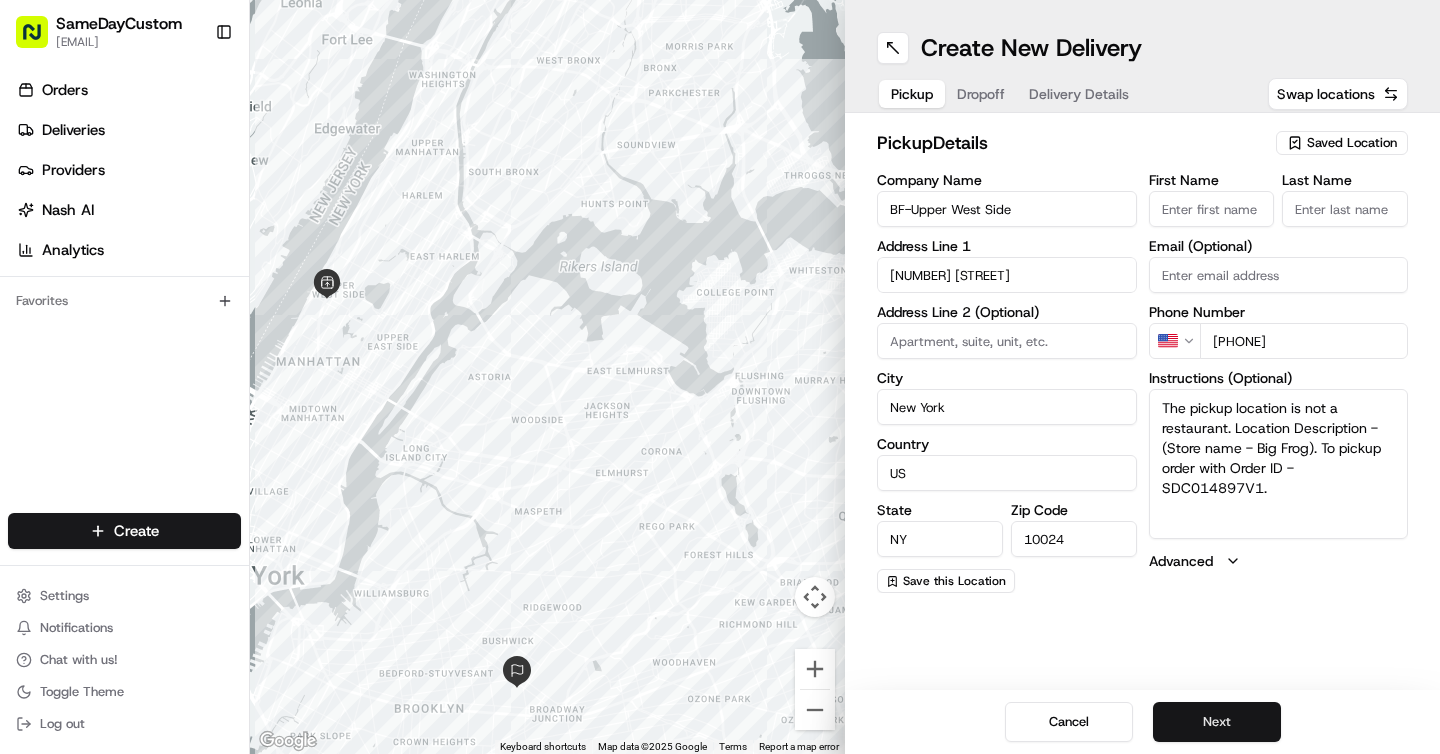 click on "Next" at bounding box center (1217, 722) 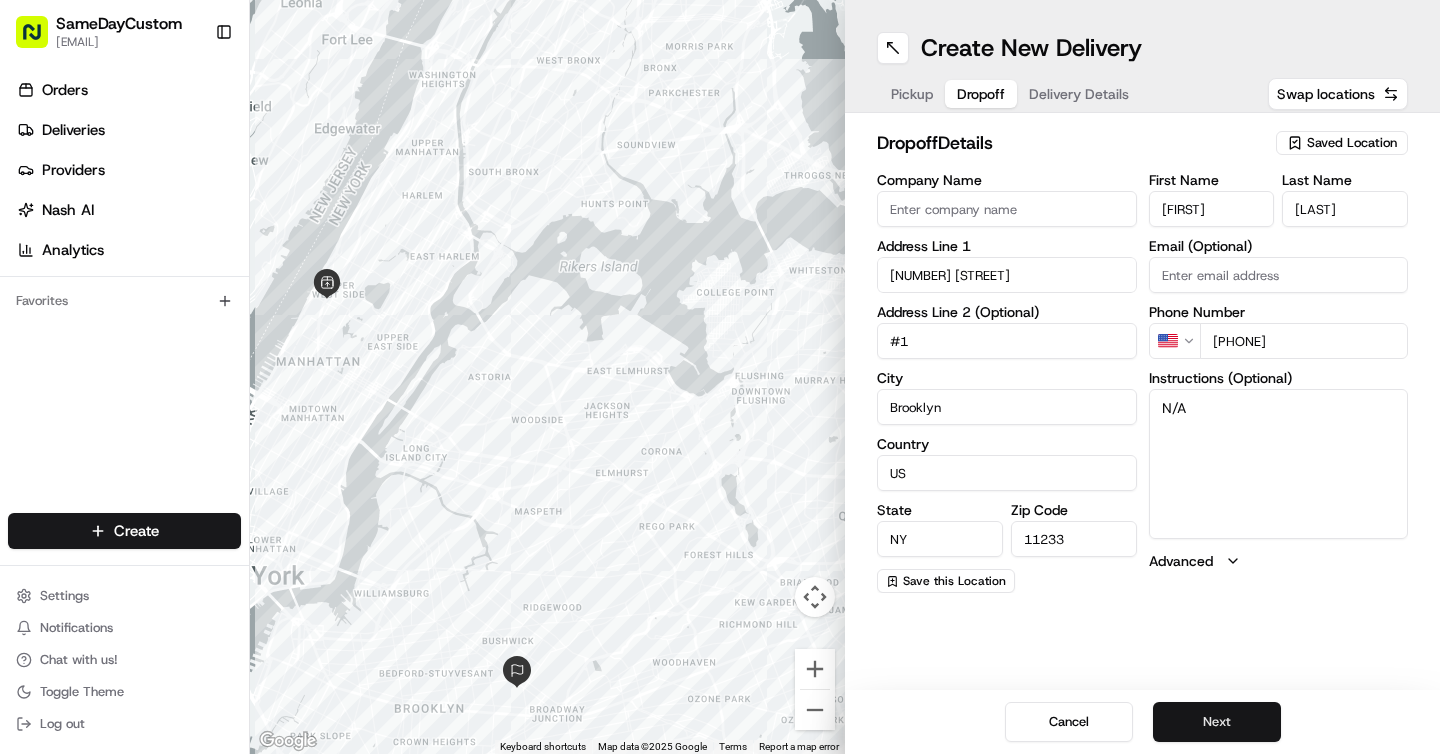 click on "Next" at bounding box center (1217, 722) 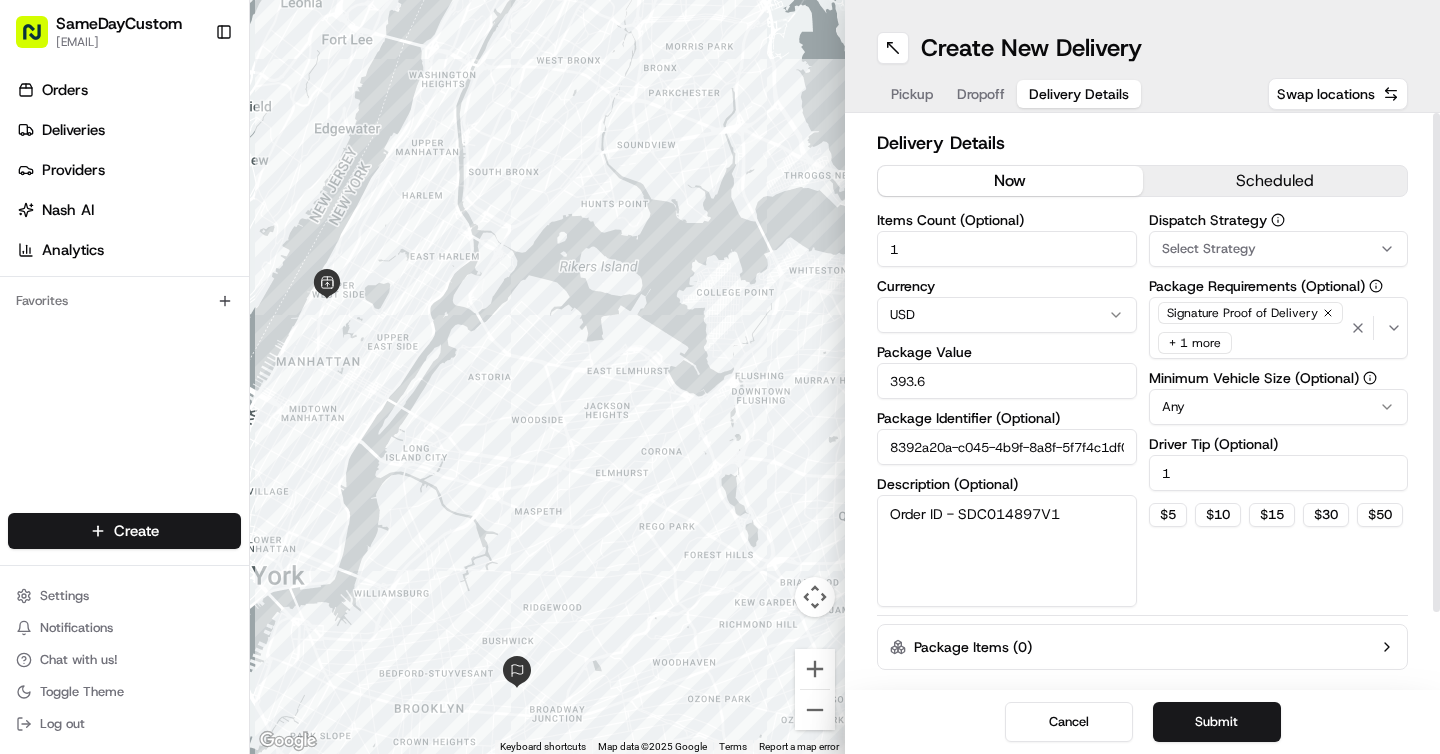 click on "now" at bounding box center (1010, 181) 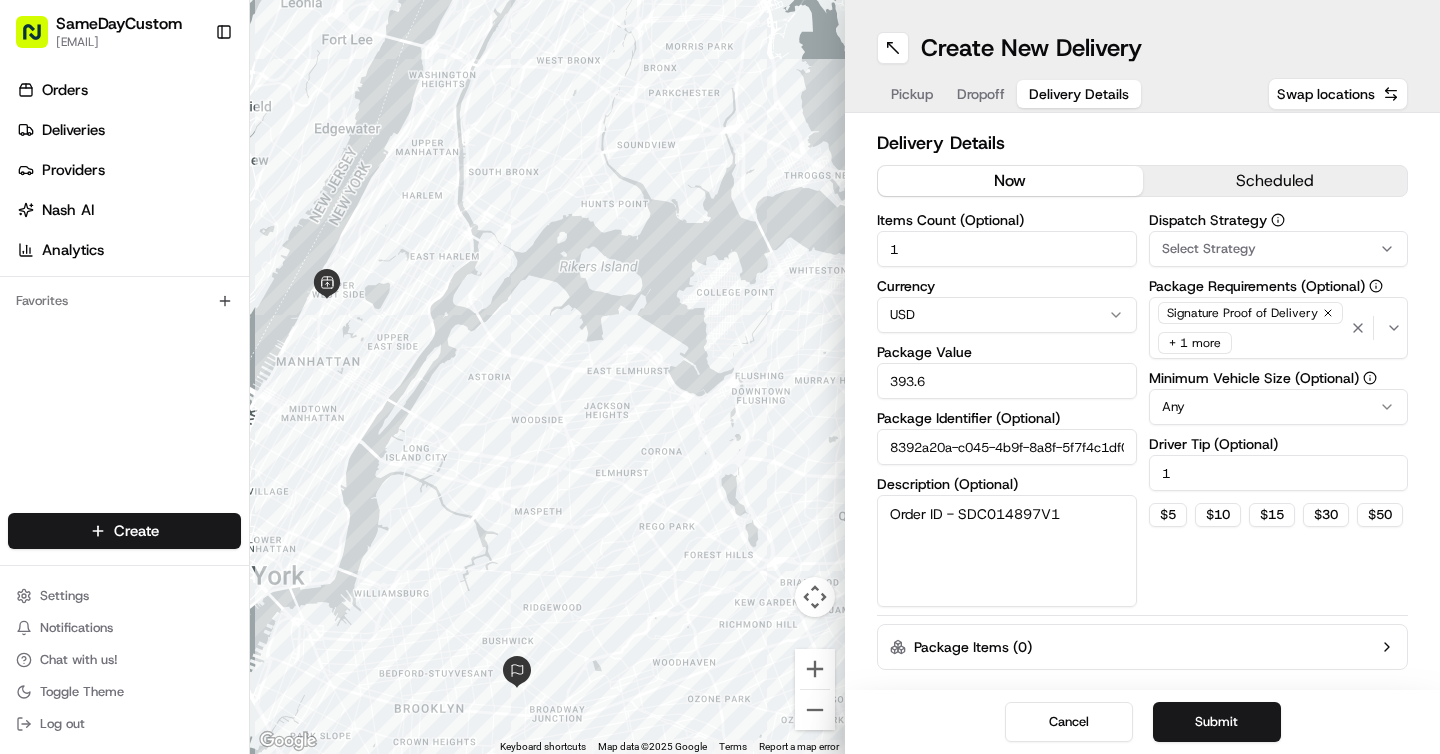 click at bounding box center [547, 377] 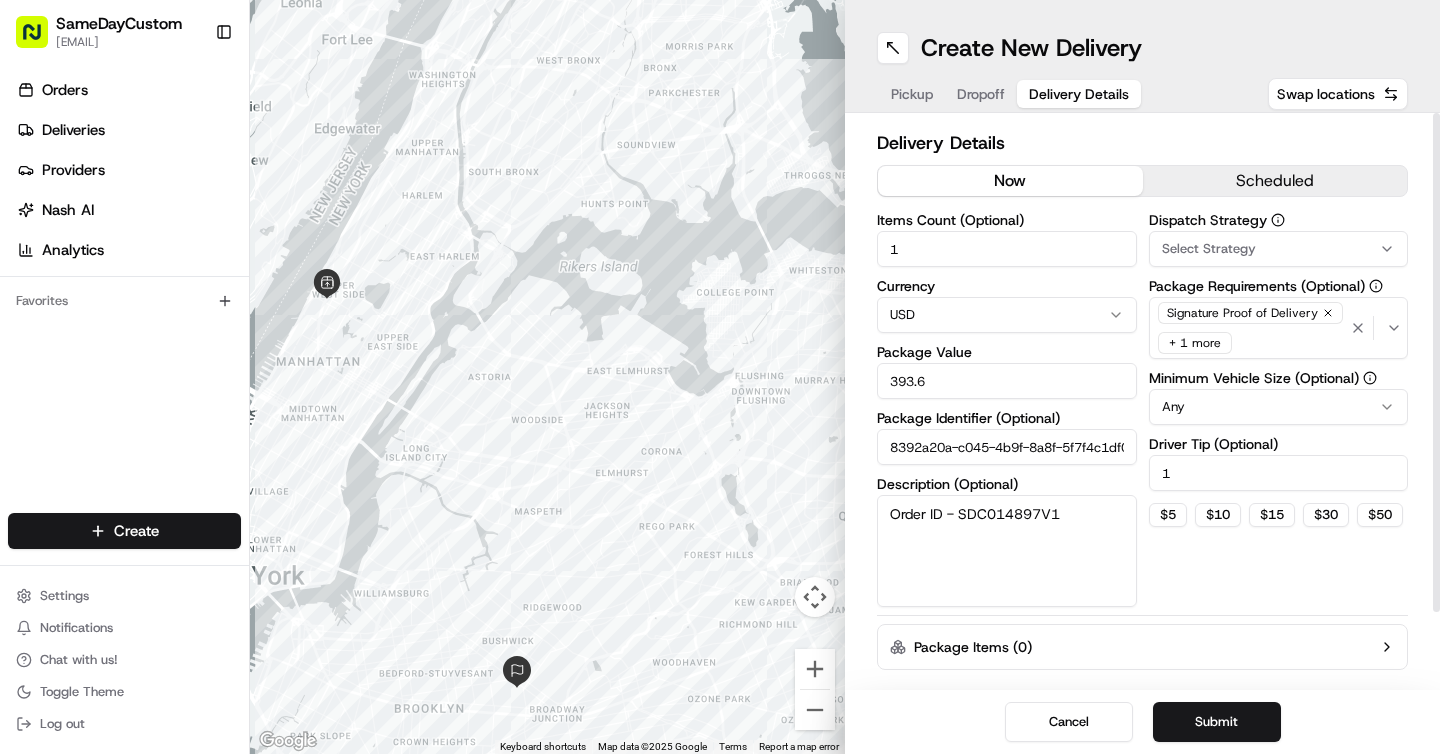 click on "1" at bounding box center [1279, 473] 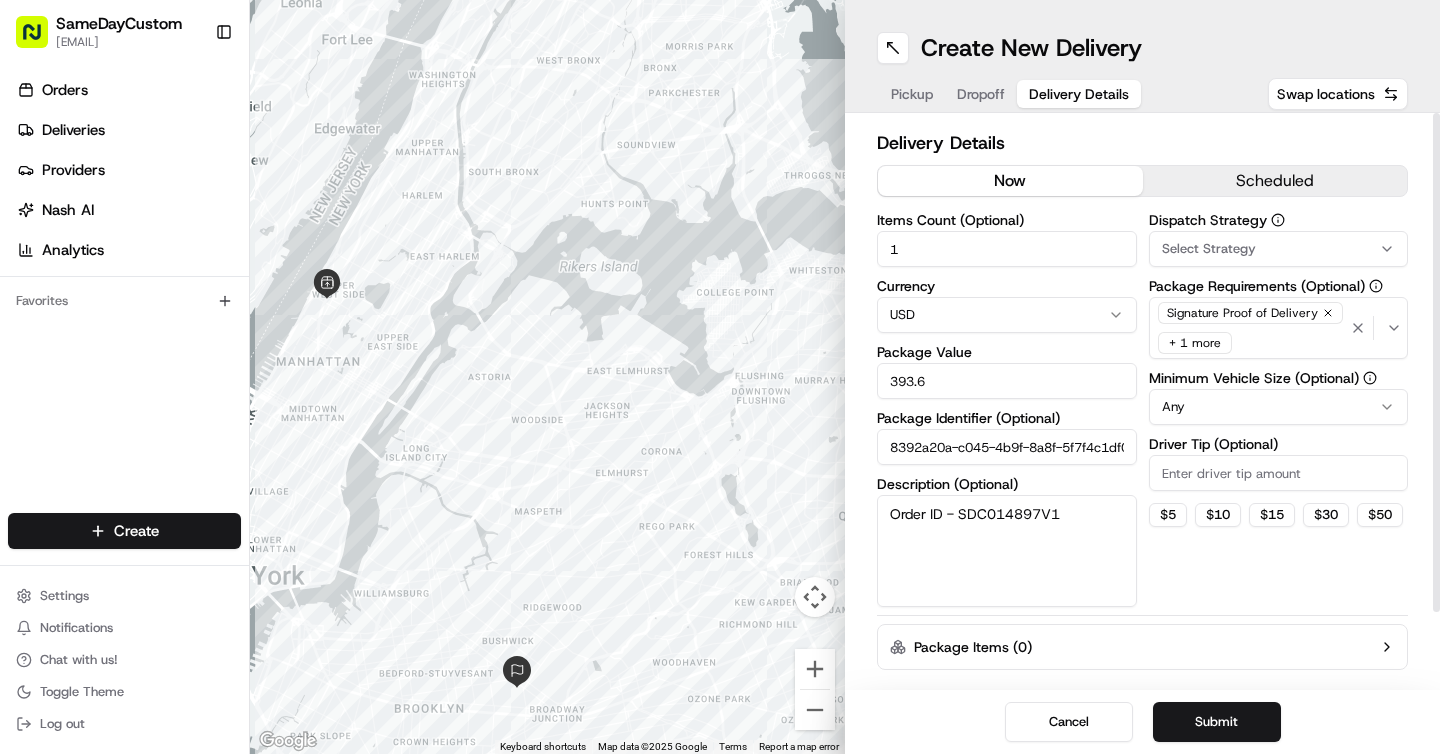 type on "7" 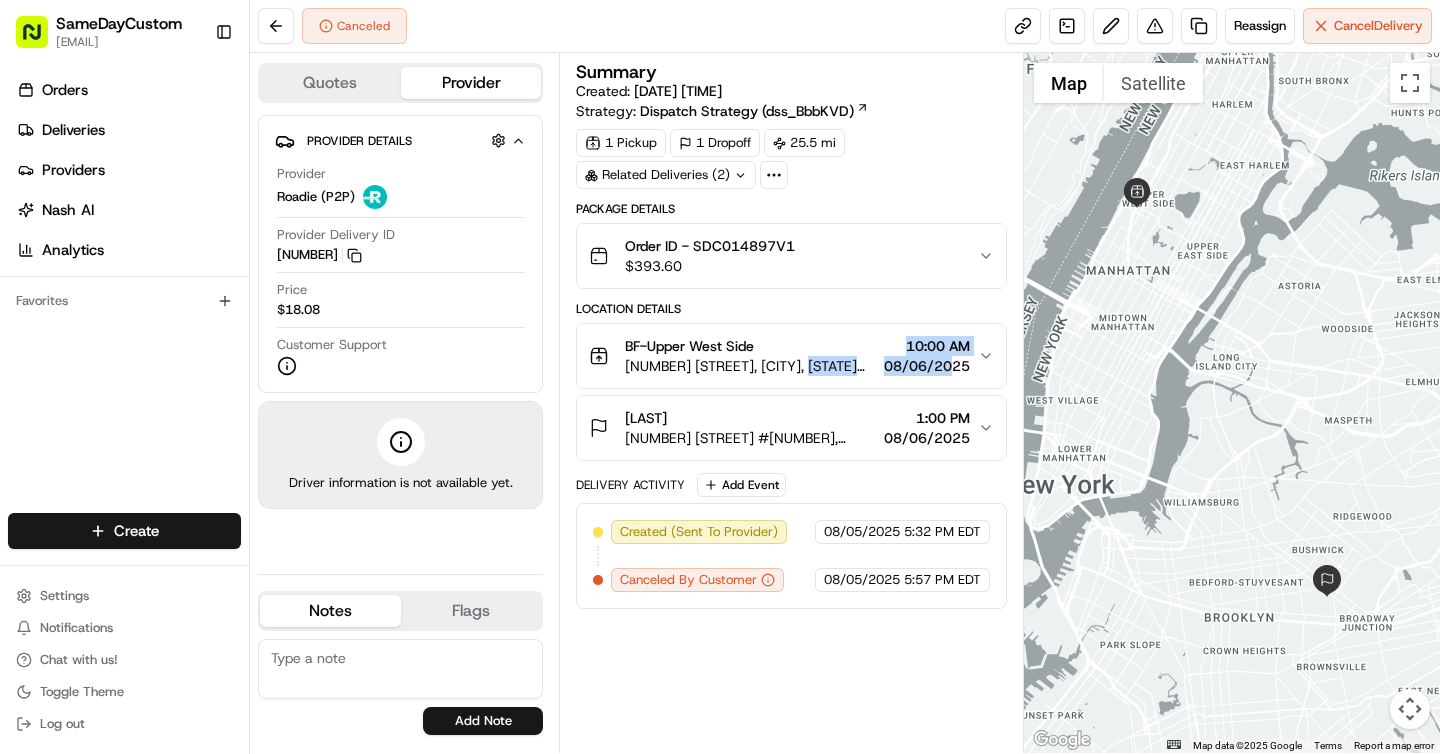 drag, startPoint x: 874, startPoint y: 365, endPoint x: 954, endPoint y: 365, distance: 80 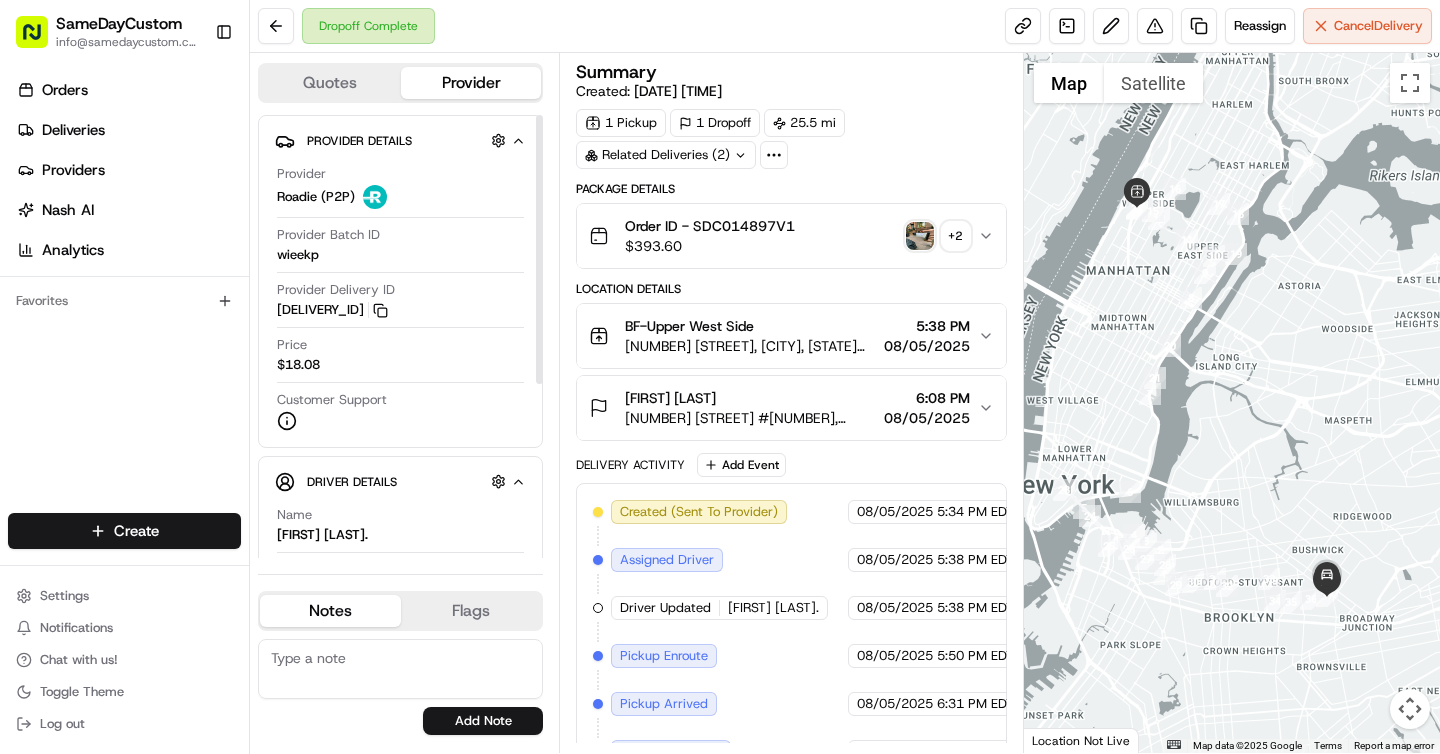 scroll, scrollTop: 0, scrollLeft: 0, axis: both 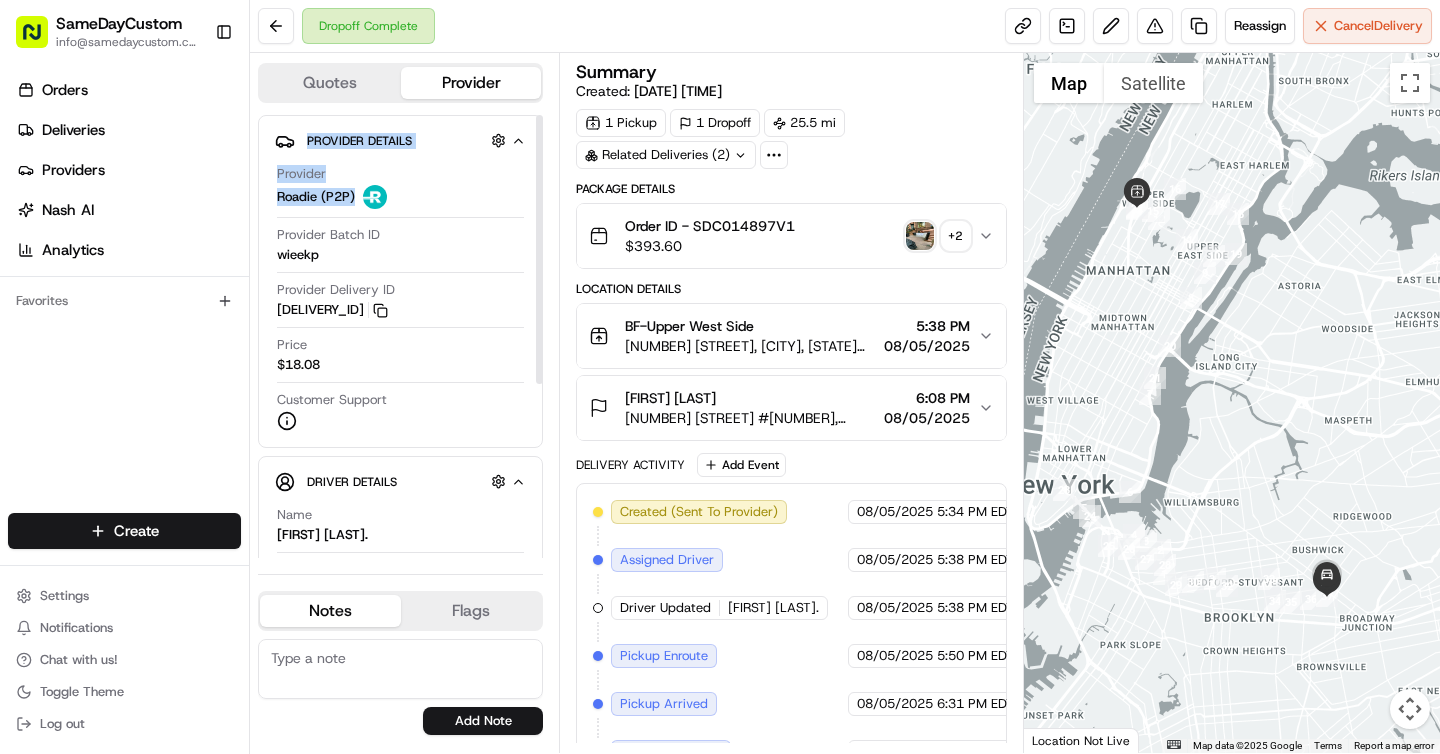 drag, startPoint x: 354, startPoint y: 203, endPoint x: 249, endPoint y: 197, distance: 105.17129 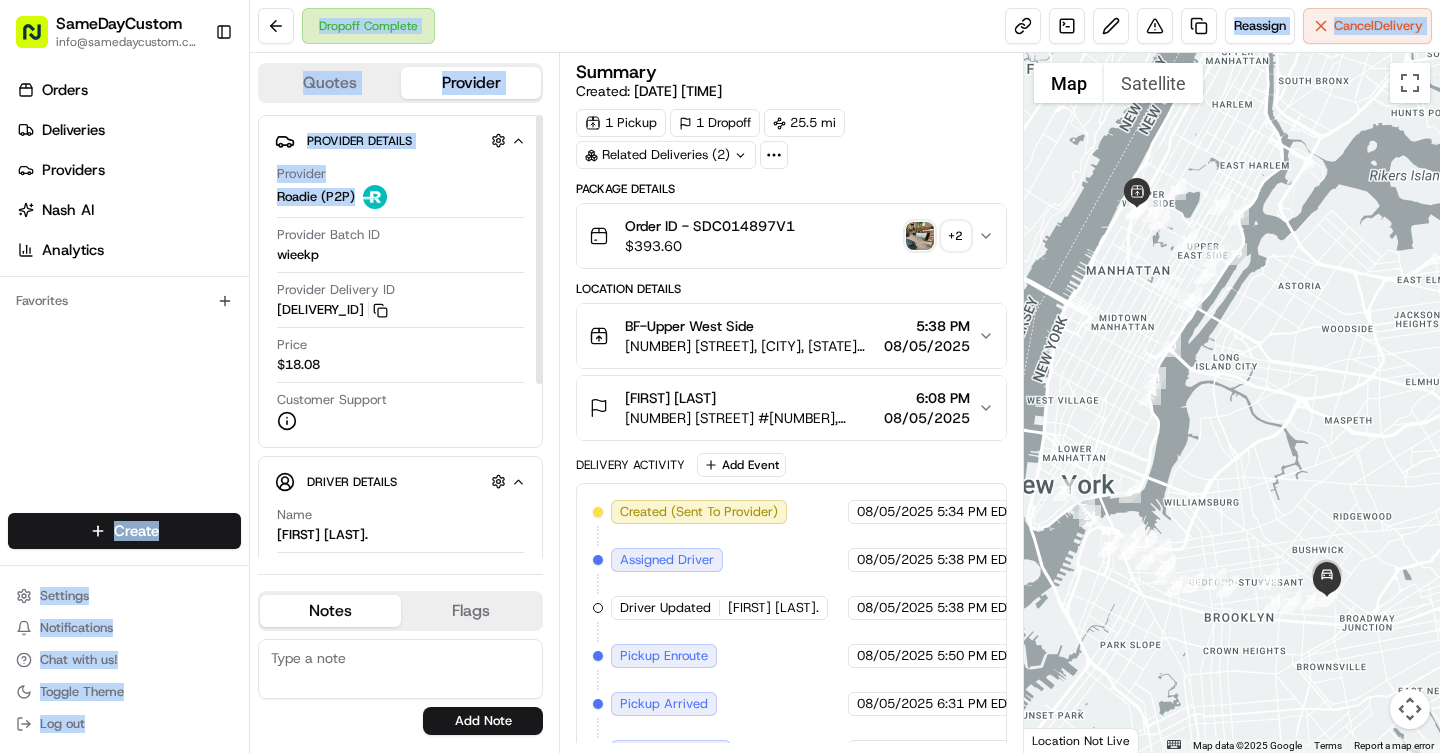 click on "Roadie (P2P)" at bounding box center [316, 197] 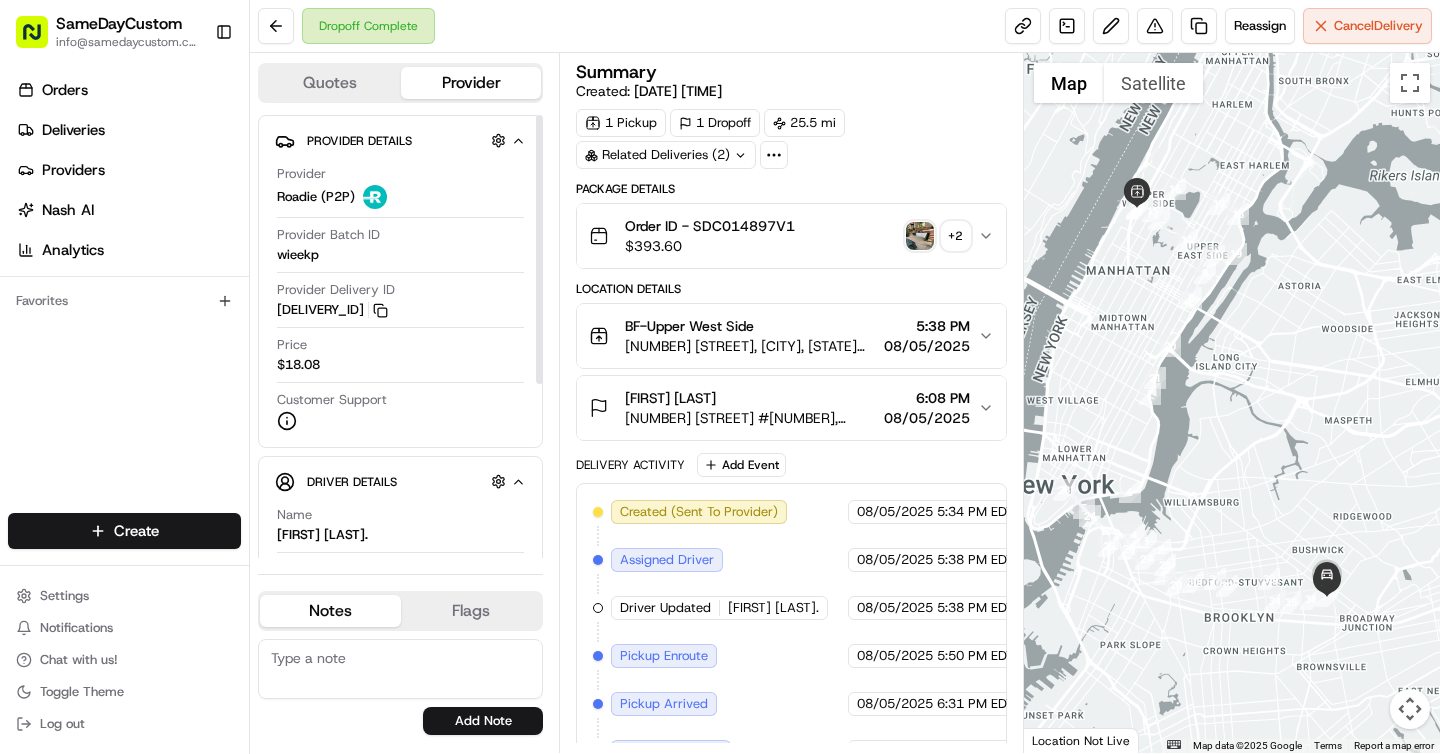 click on "Roadie (P2P)" at bounding box center (316, 197) 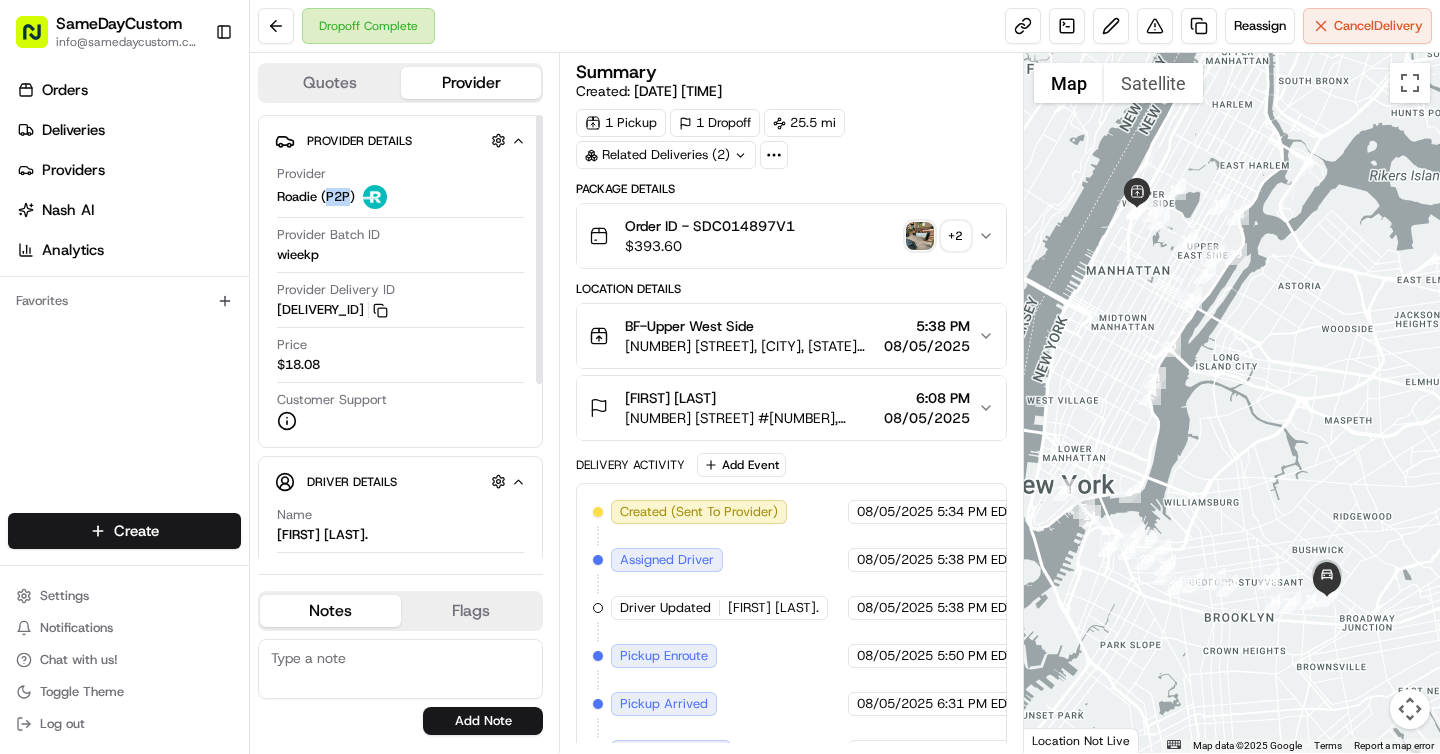 click on "Roadie (P2P)" at bounding box center [316, 197] 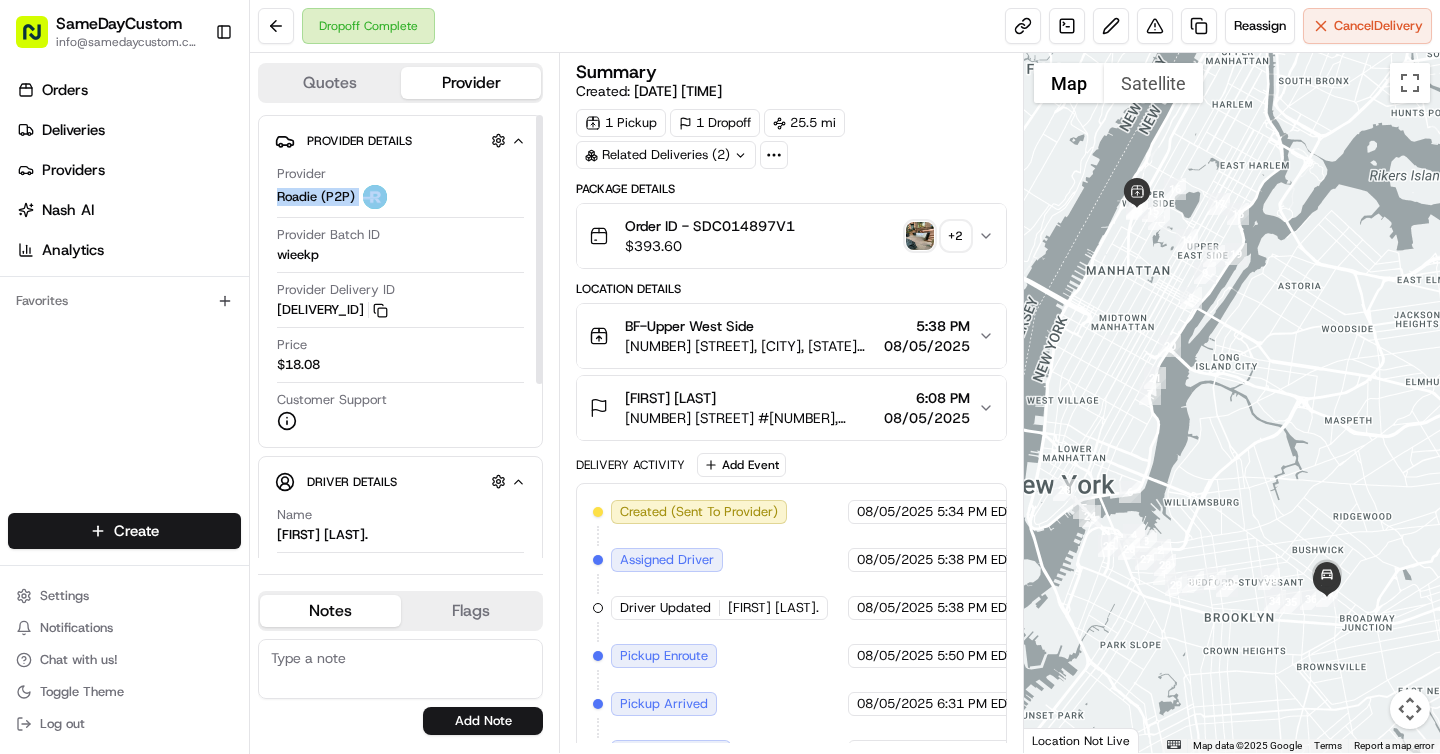click on "Quotes" at bounding box center [330, 83] 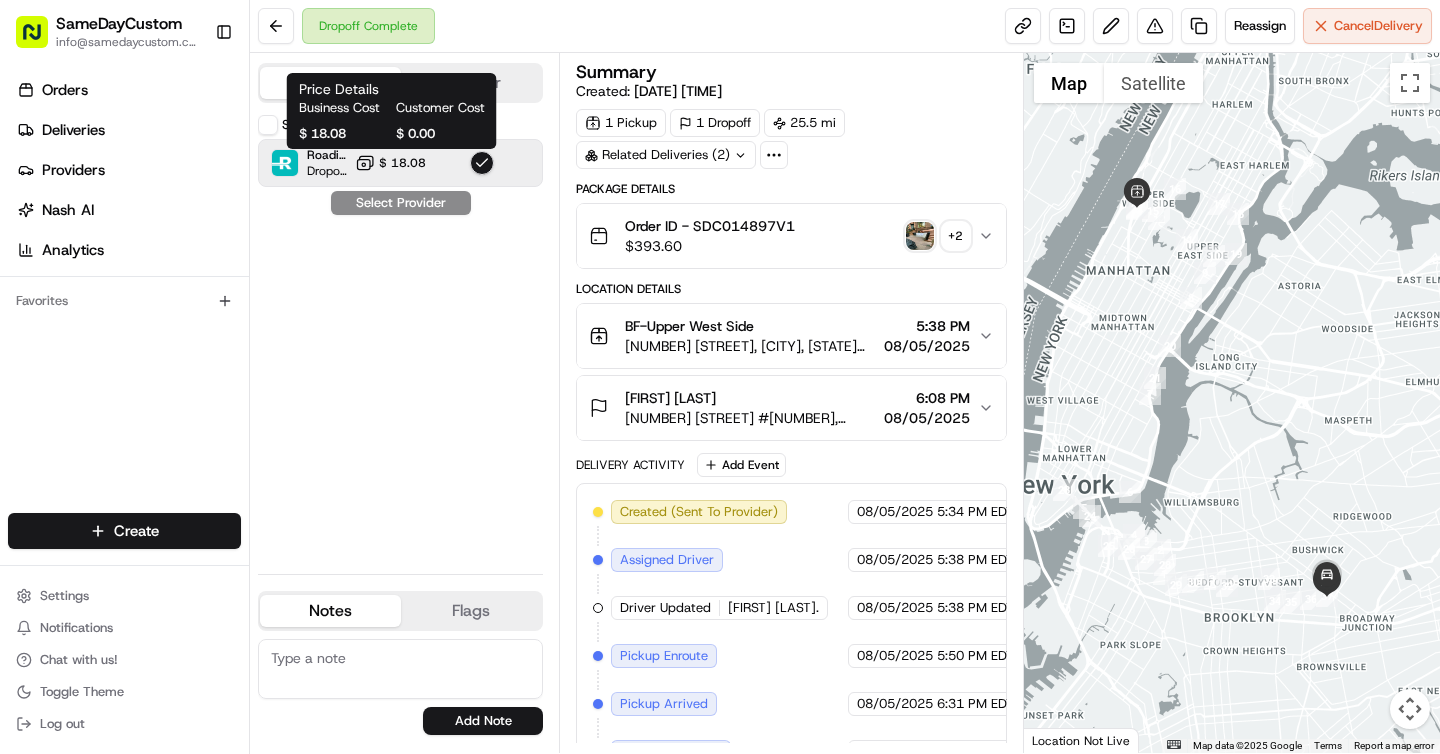 click on "$   18.08" at bounding box center [402, 163] 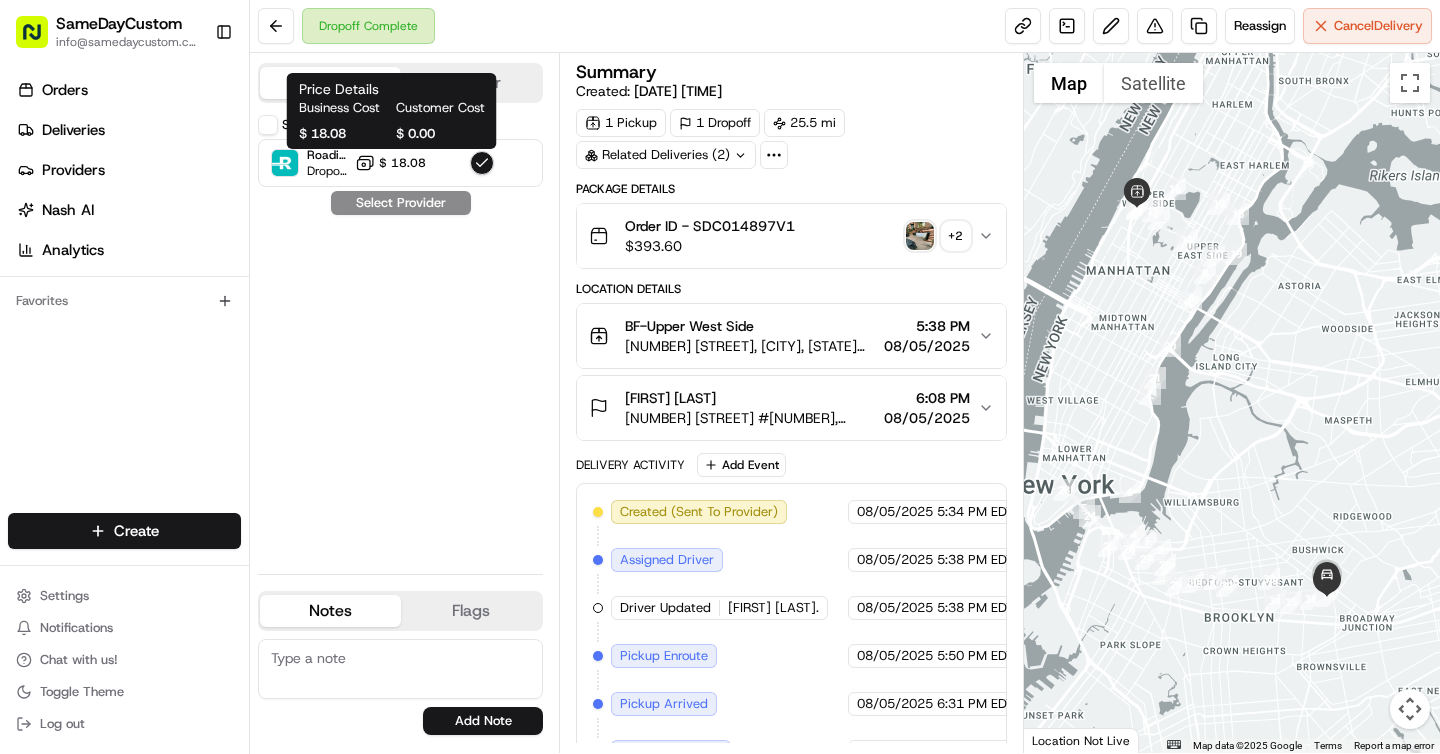click on "Show unavailable Roadie (P2P) Dropoff ETA   - $   18.08 Select Provider" at bounding box center [400, 336] 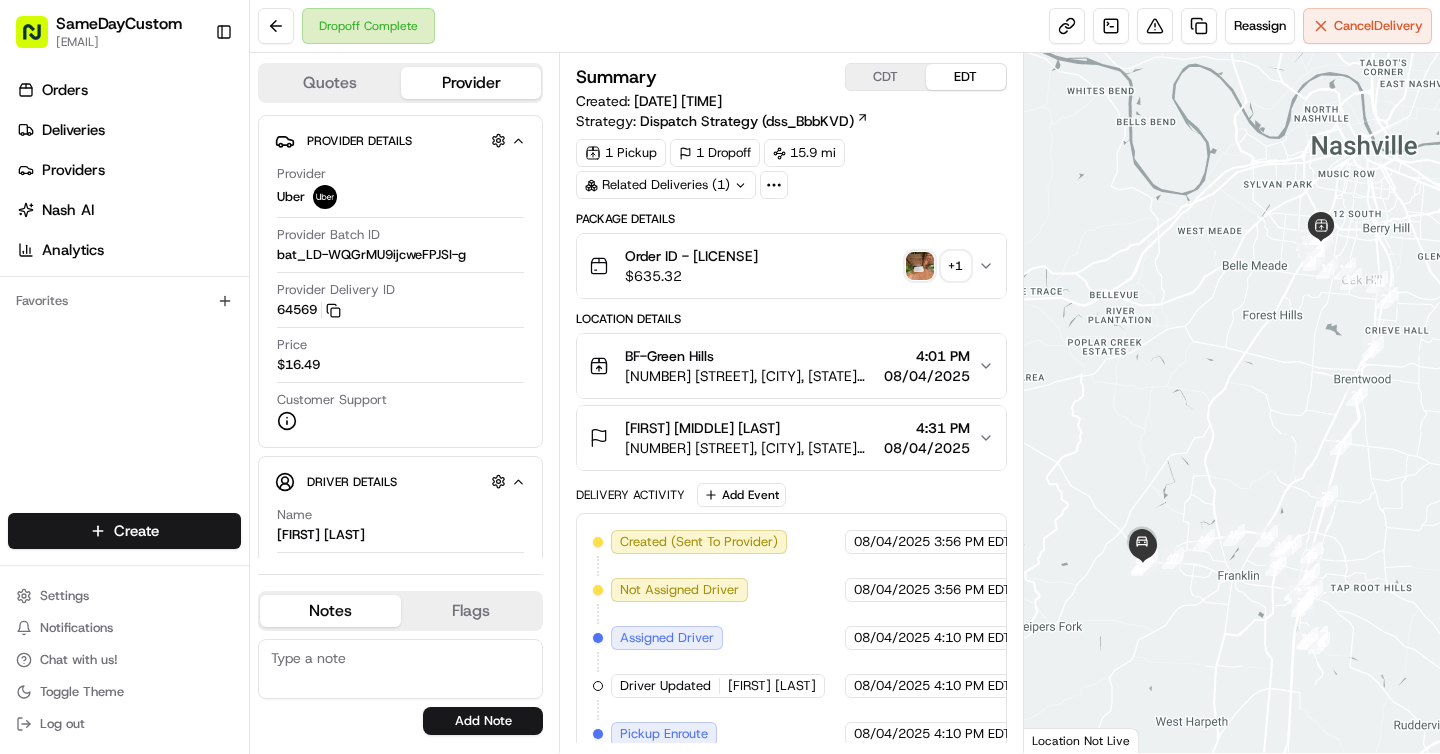 scroll, scrollTop: 0, scrollLeft: 0, axis: both 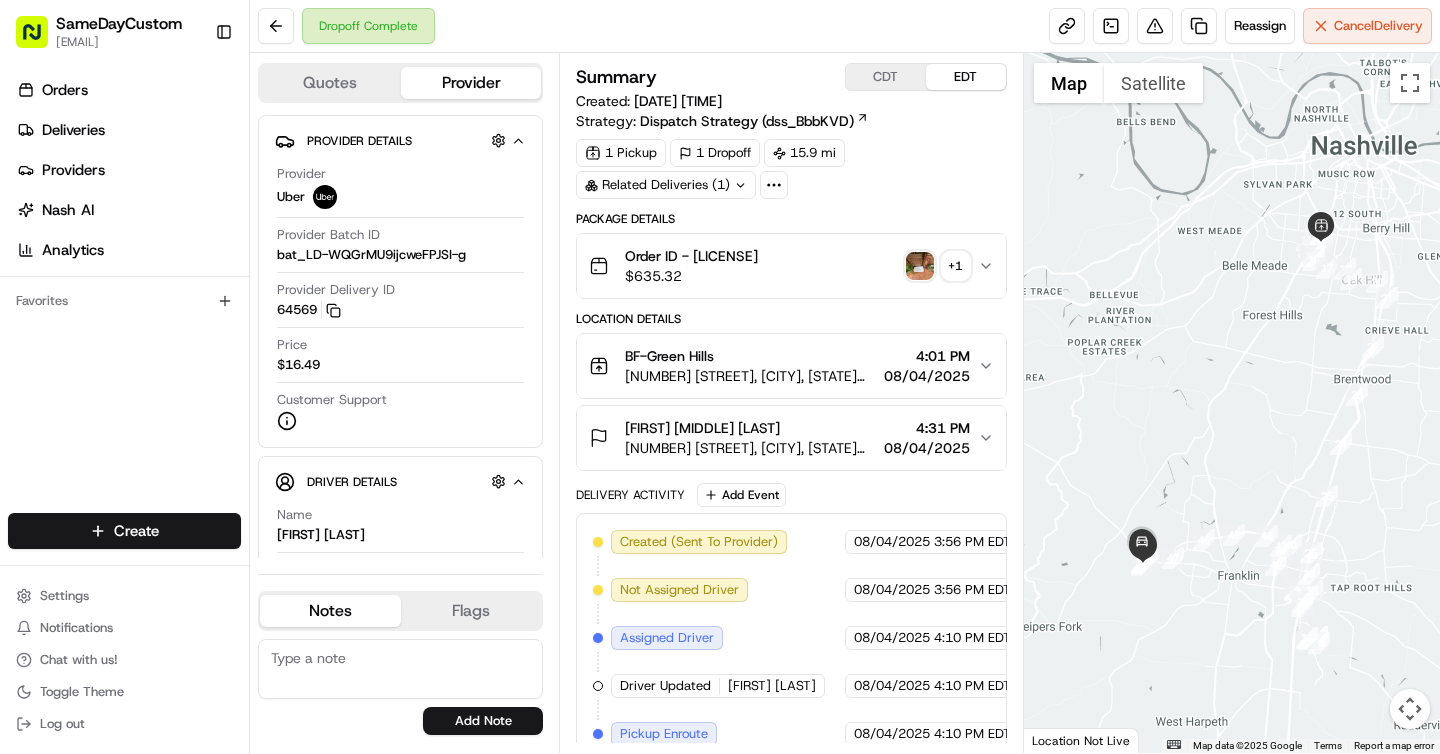 click on "Order ID - SDC543472V1 $ 635.32 + 1" at bounding box center [791, 266] 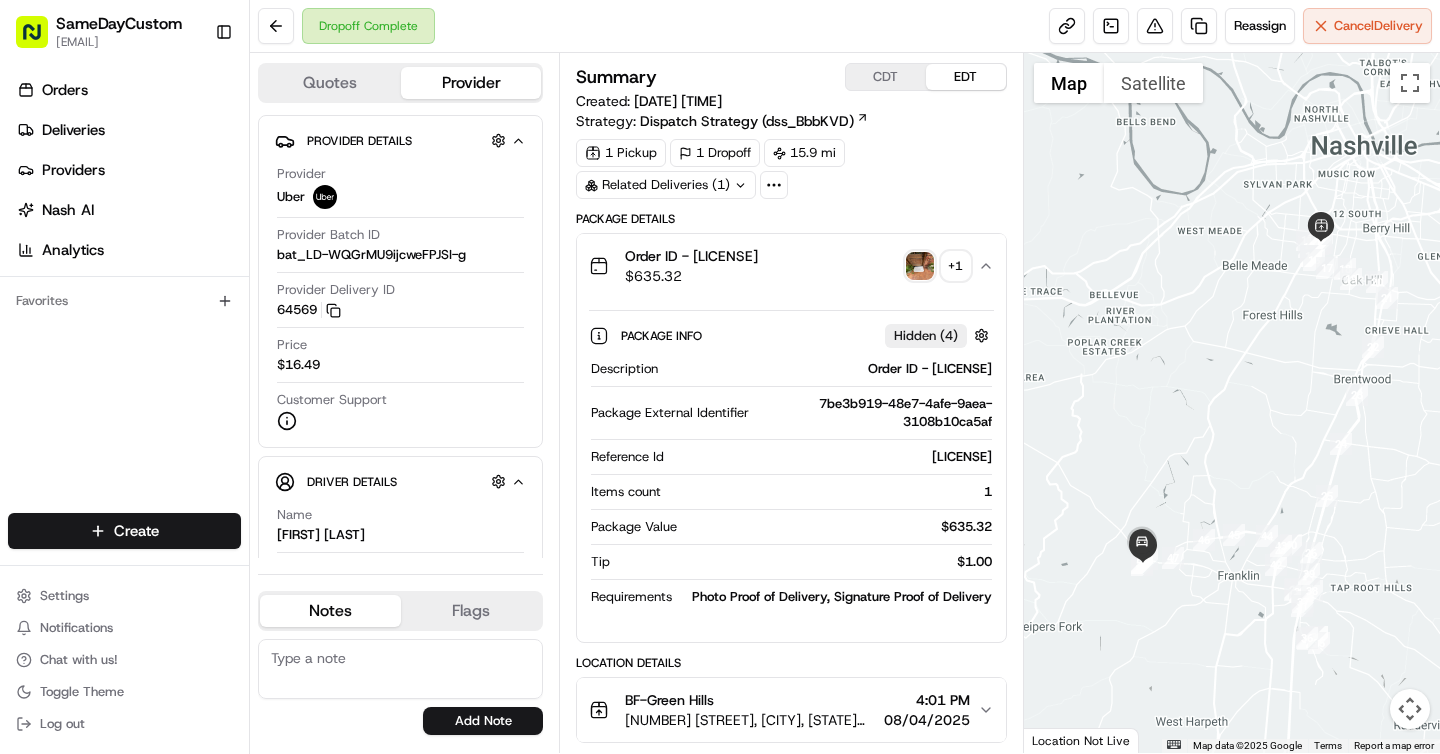 click on "Order ID - [ORDER_ID]" at bounding box center [691, 256] 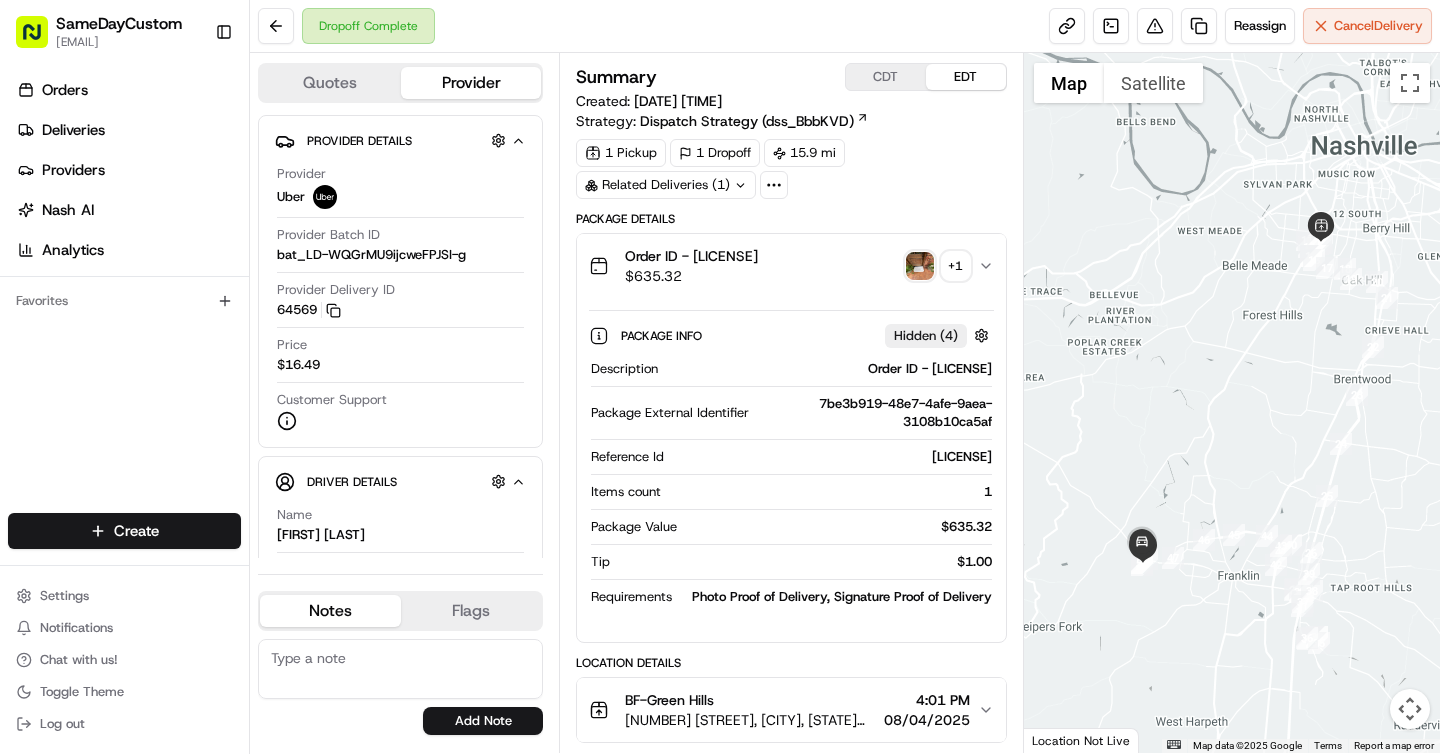 click on "Order ID - [ORDER_ID]" at bounding box center (691, 256) 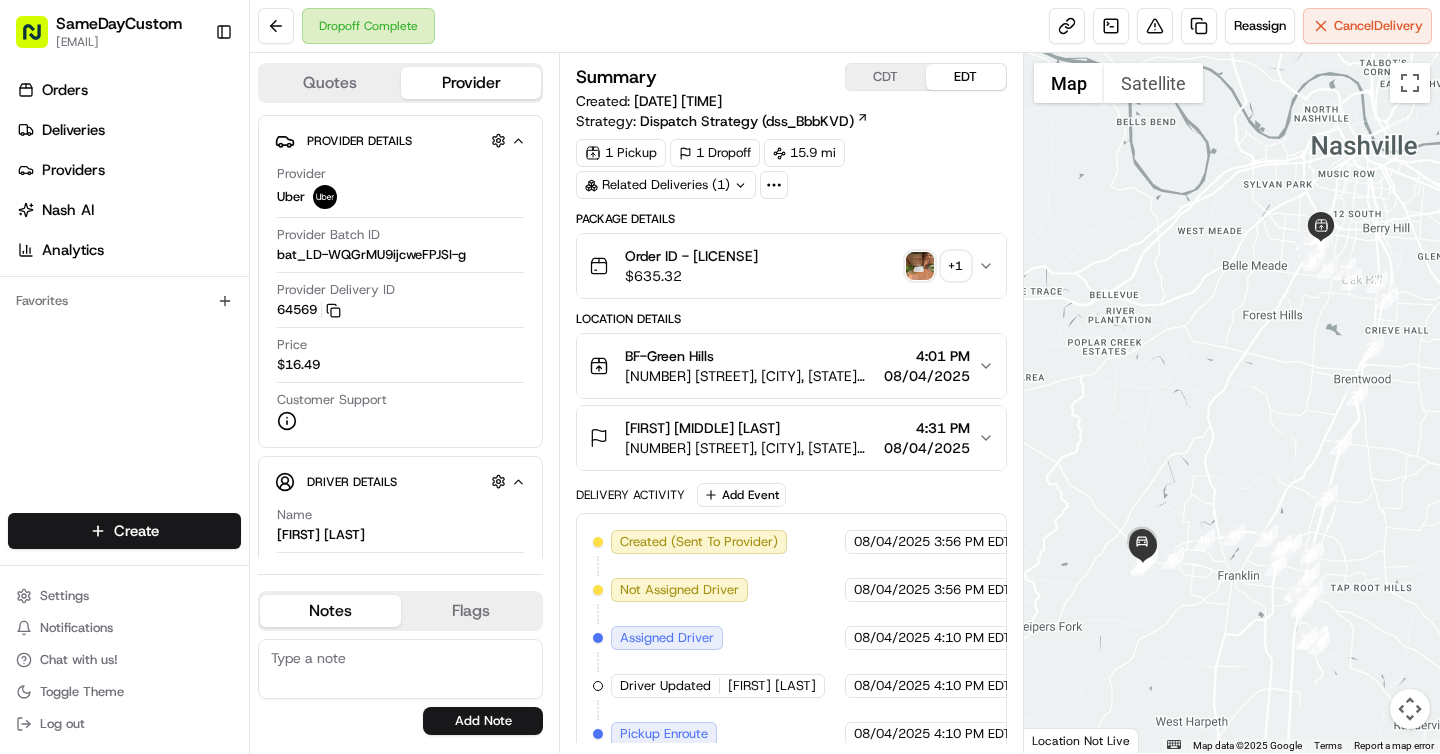 type 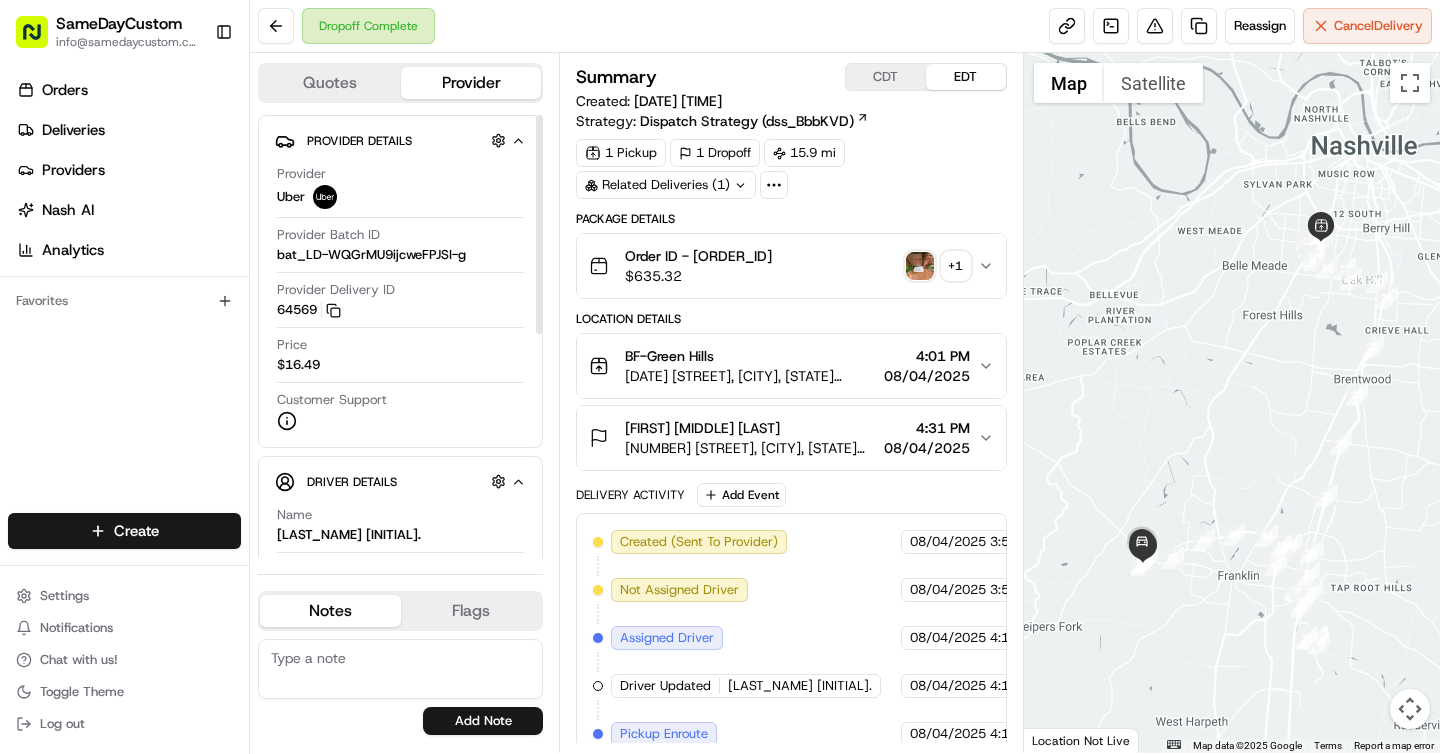 scroll, scrollTop: 0, scrollLeft: 0, axis: both 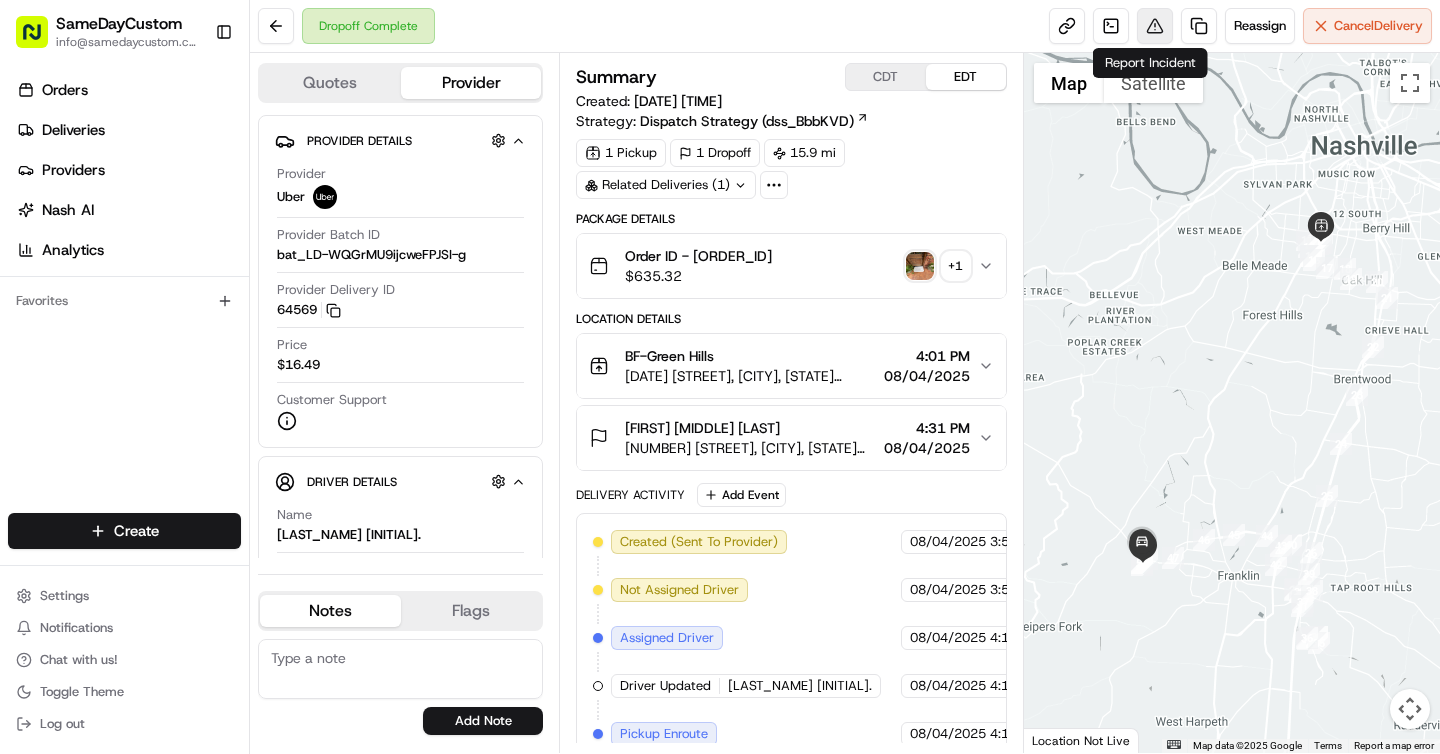 click at bounding box center [1155, 26] 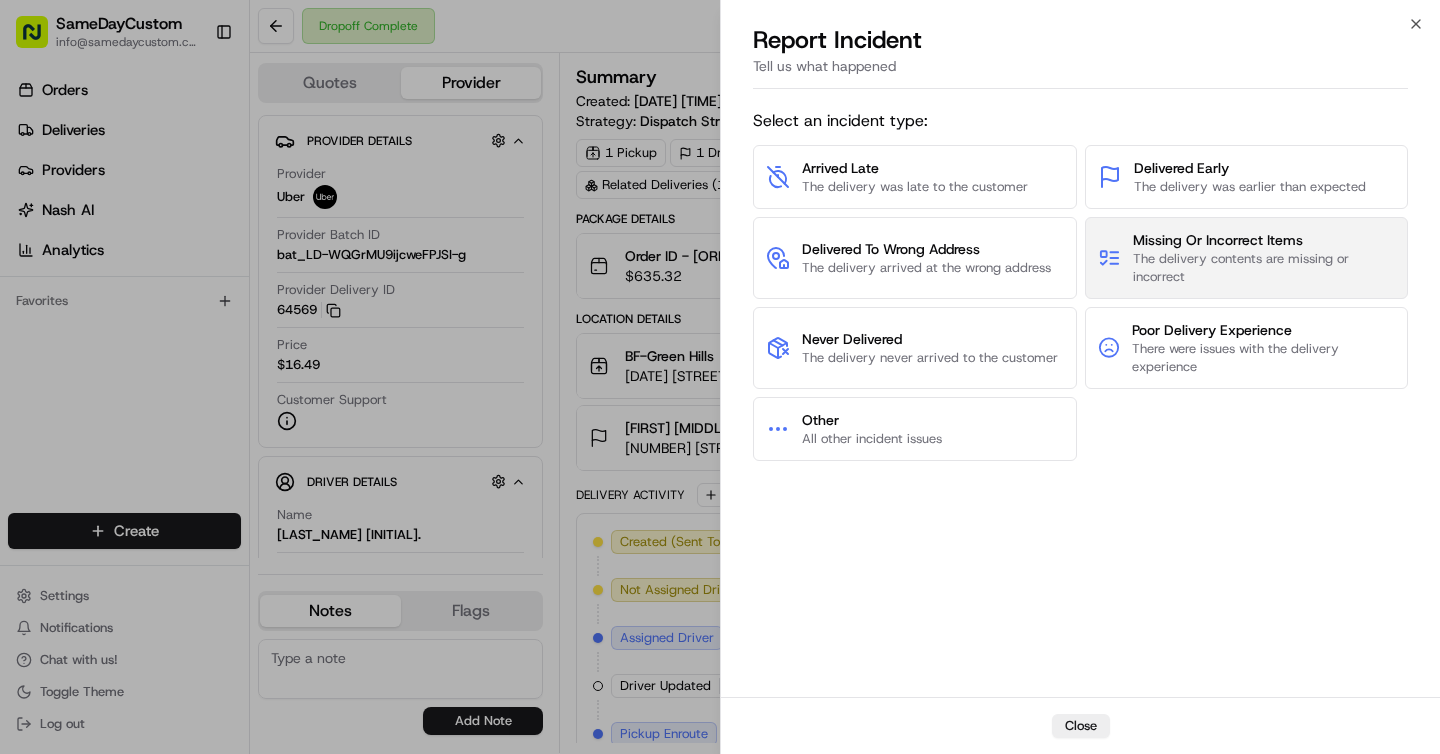 click on "The delivery contents are missing or incorrect" at bounding box center [1264, 268] 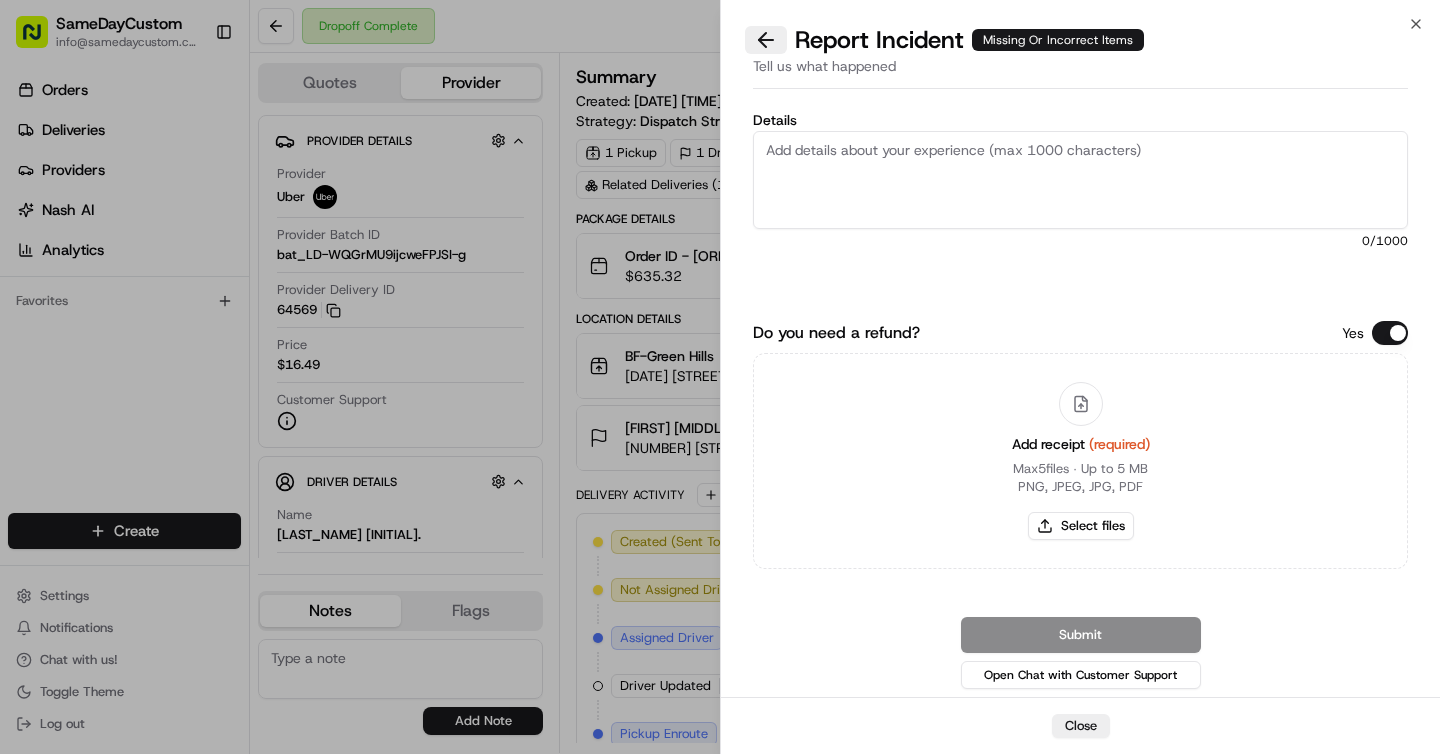 click at bounding box center (766, 40) 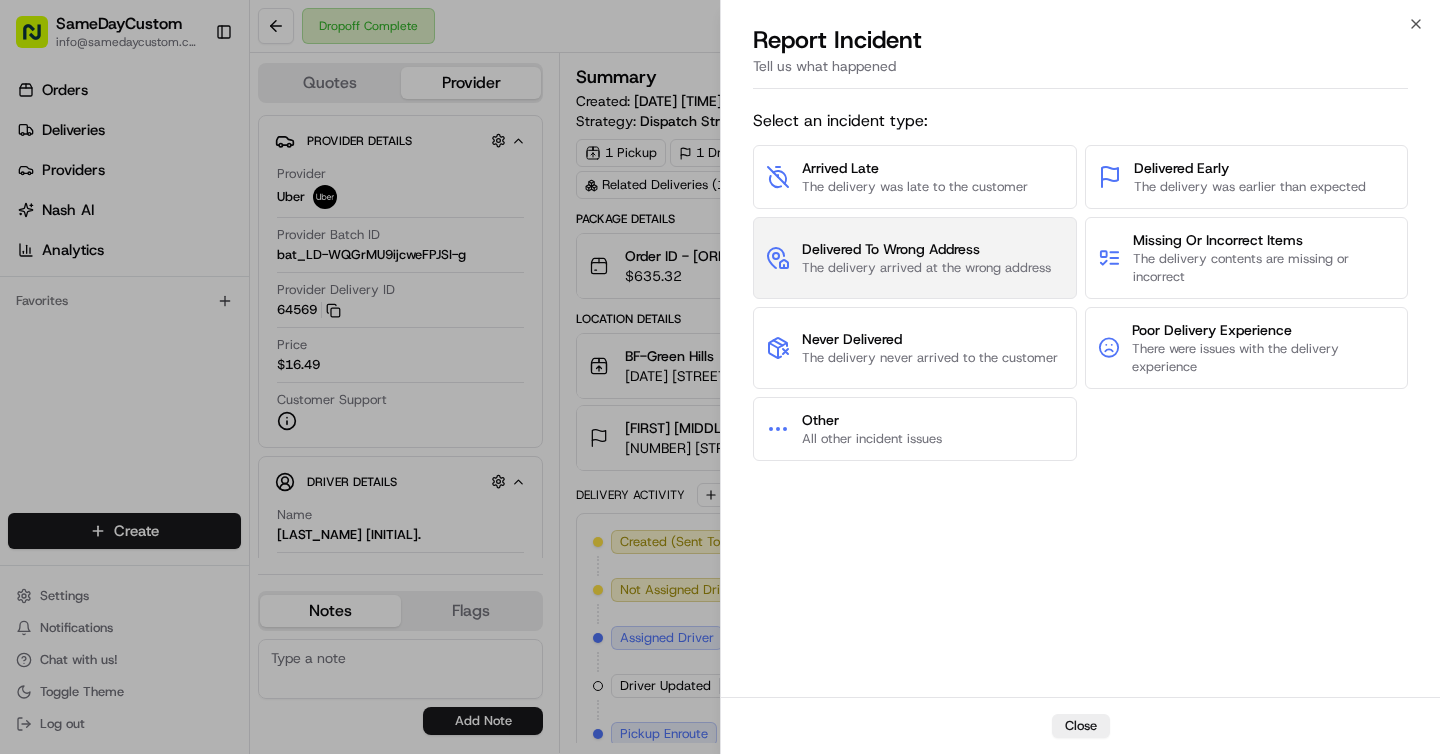 click on "Delivered To Wrong Address The delivery arrived at the wrong address" at bounding box center (915, 258) 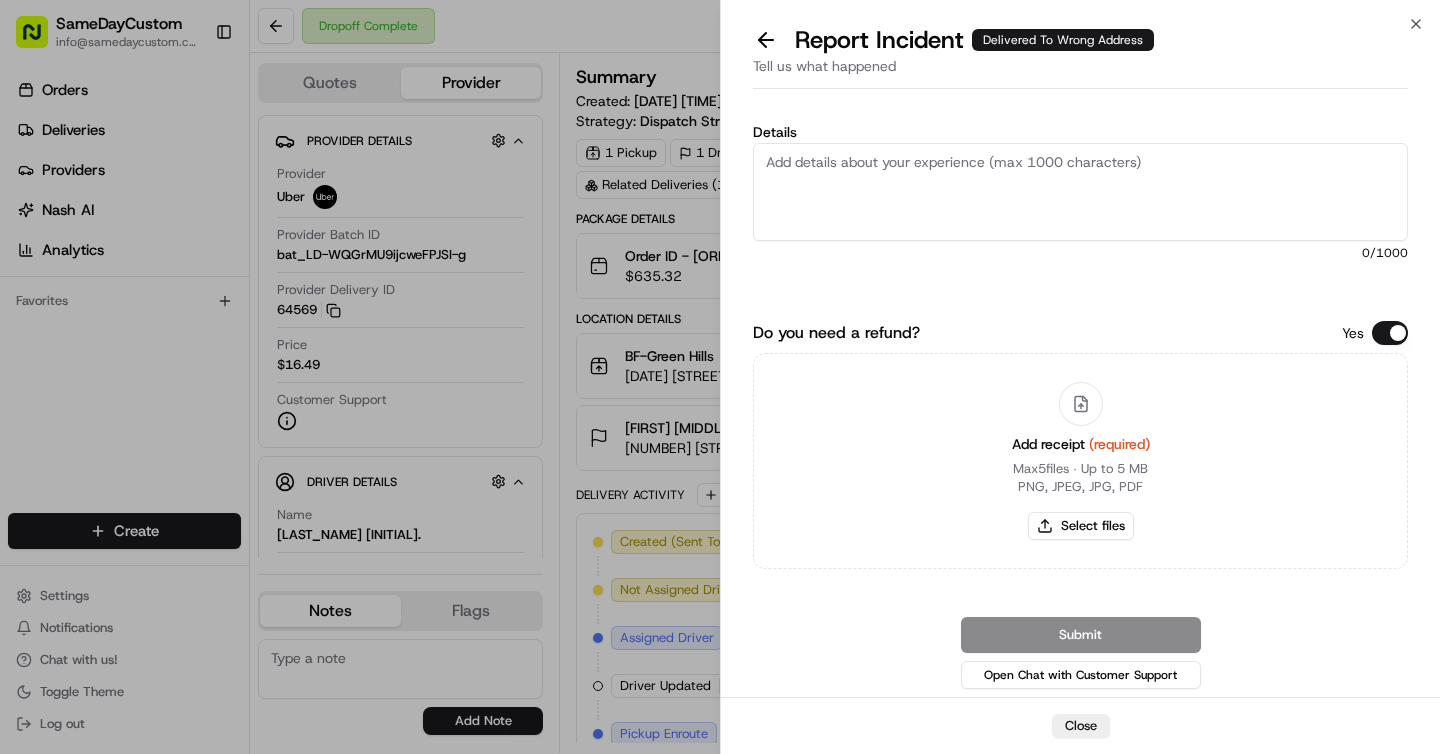 click on "Details" at bounding box center [1080, 192] 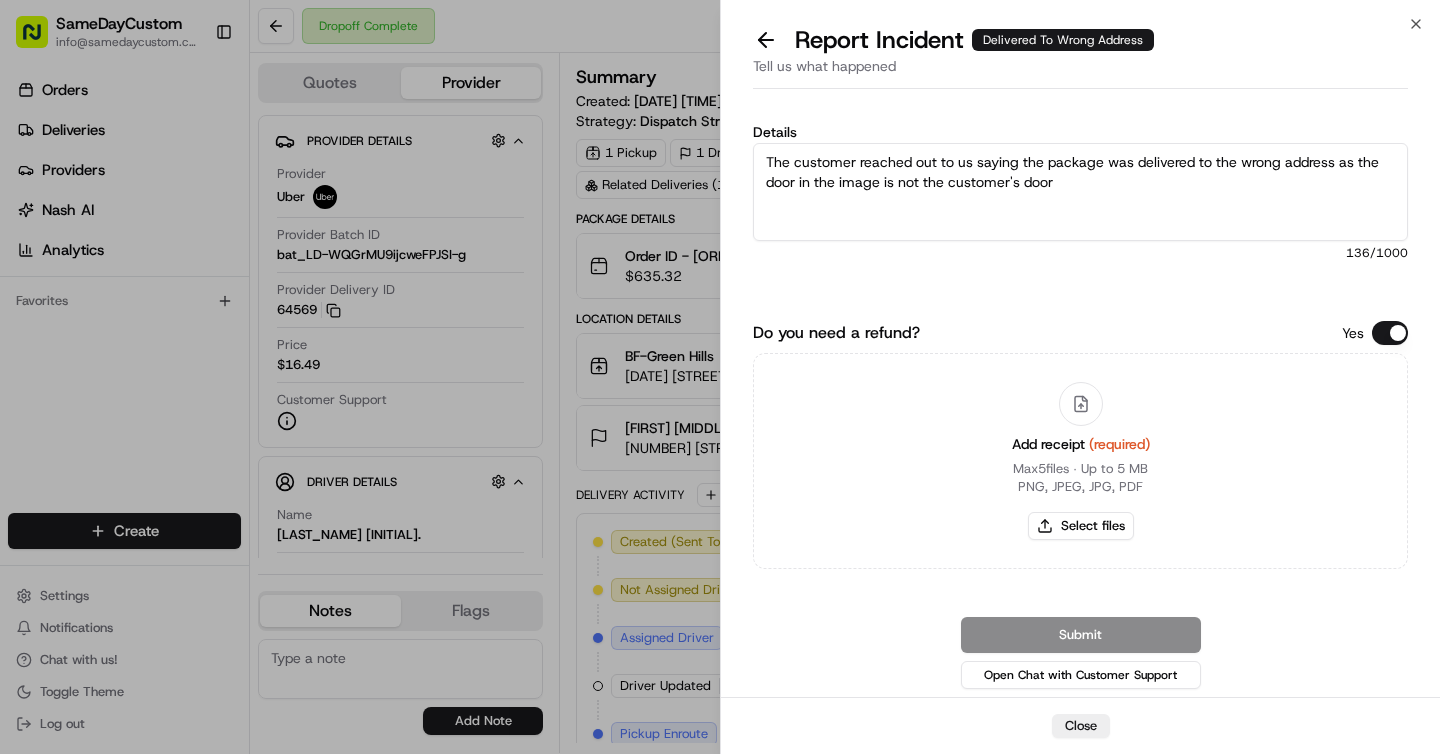 click on "The customer reached out to us saying the package was delivered to the wrong address as the door in the image is not the customer's door" at bounding box center (1080, 192) 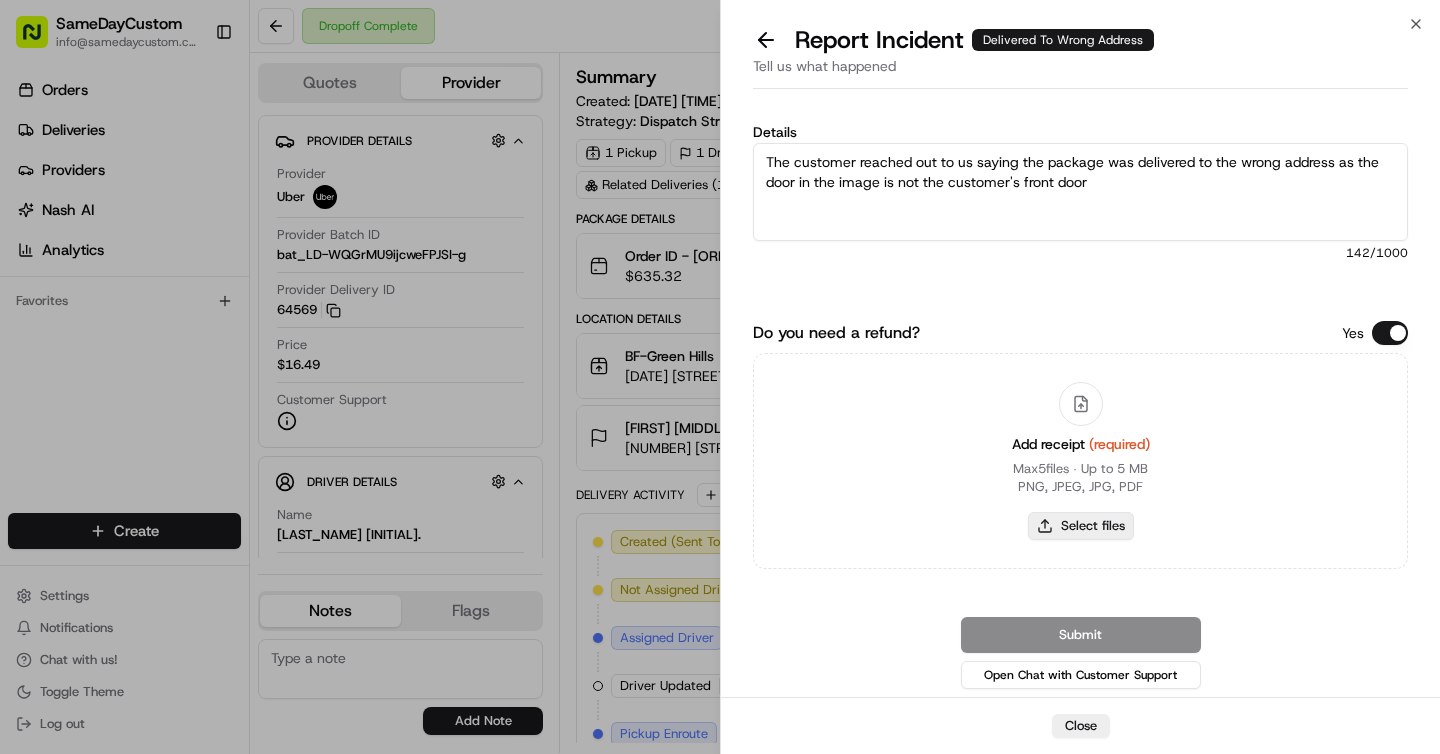 type on "The customer reached out to us saying the package was delivered to the wrong address as the door in the image is not the customer's front door" 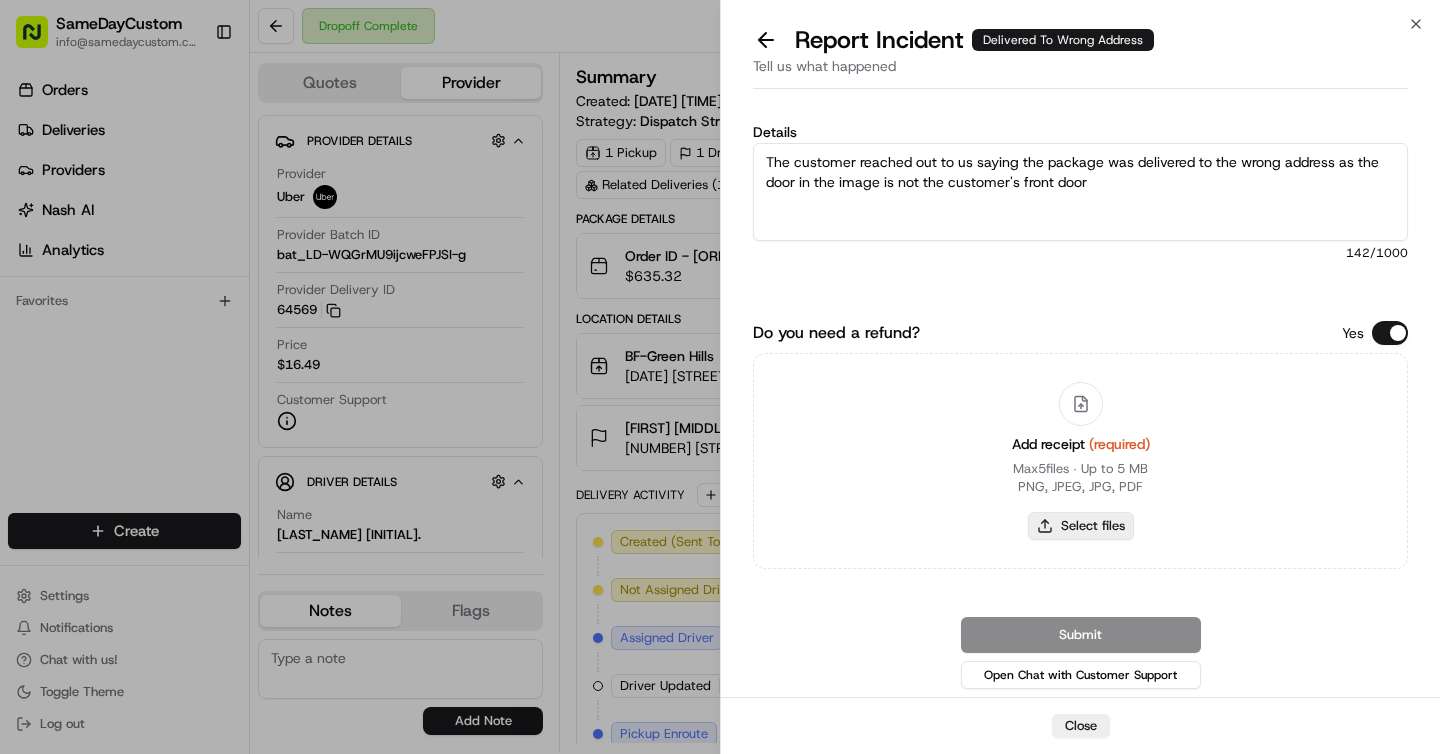 type on "C:\fakepath\Will.pdf" 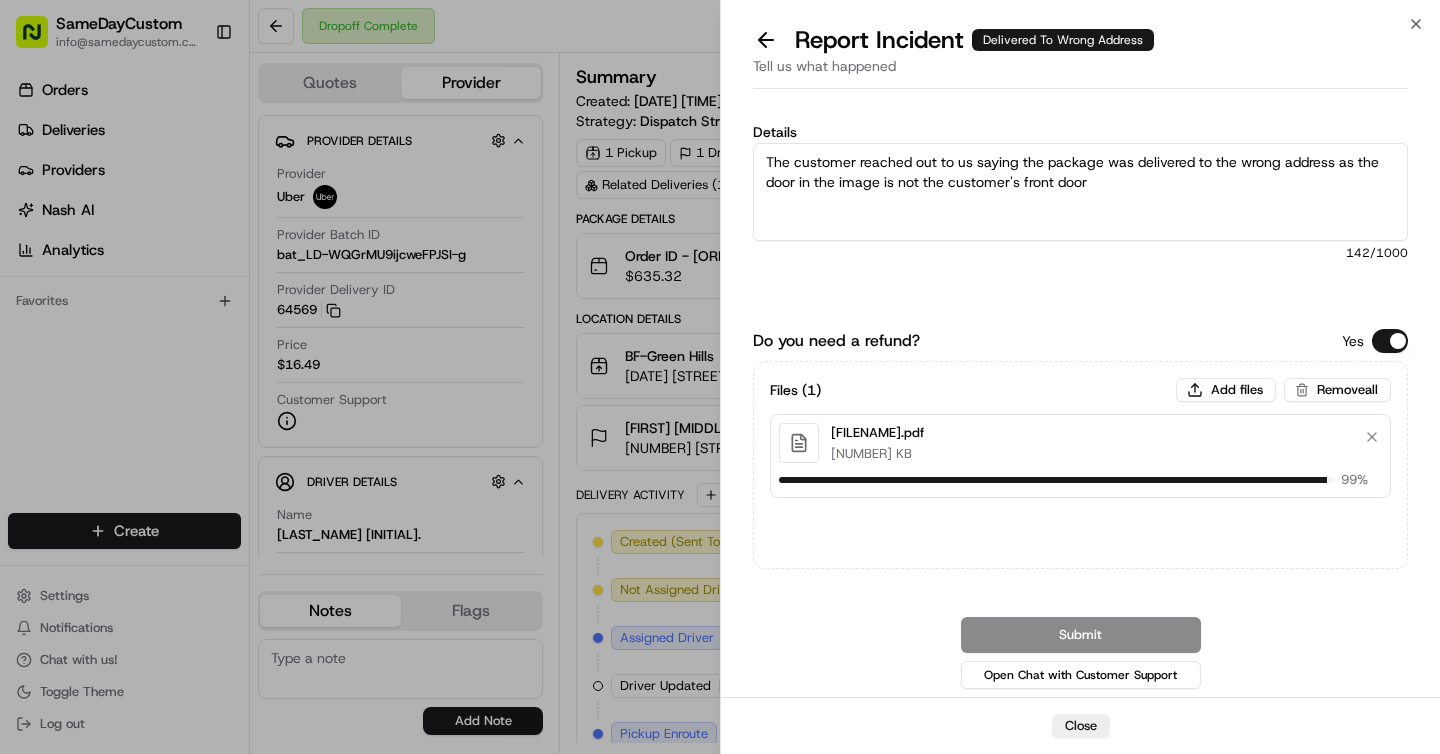 type 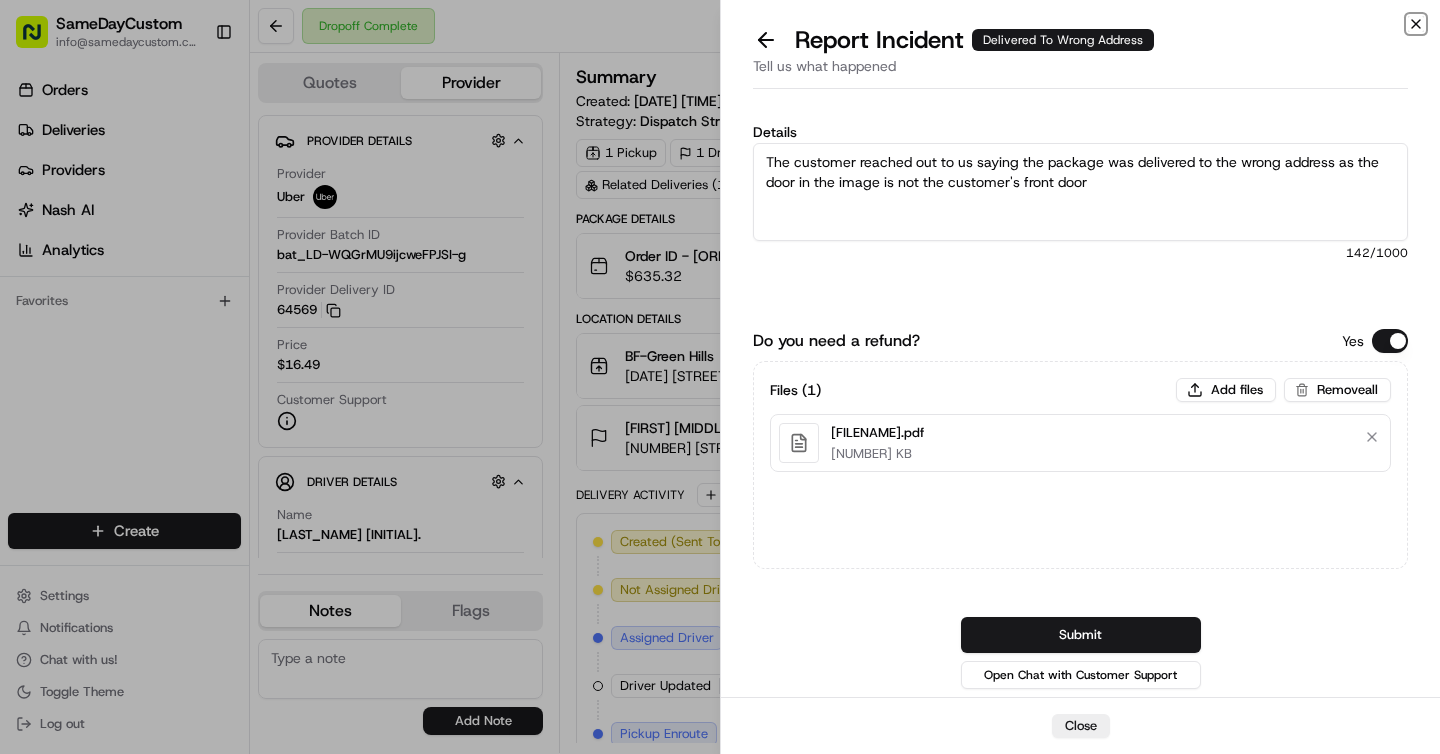click 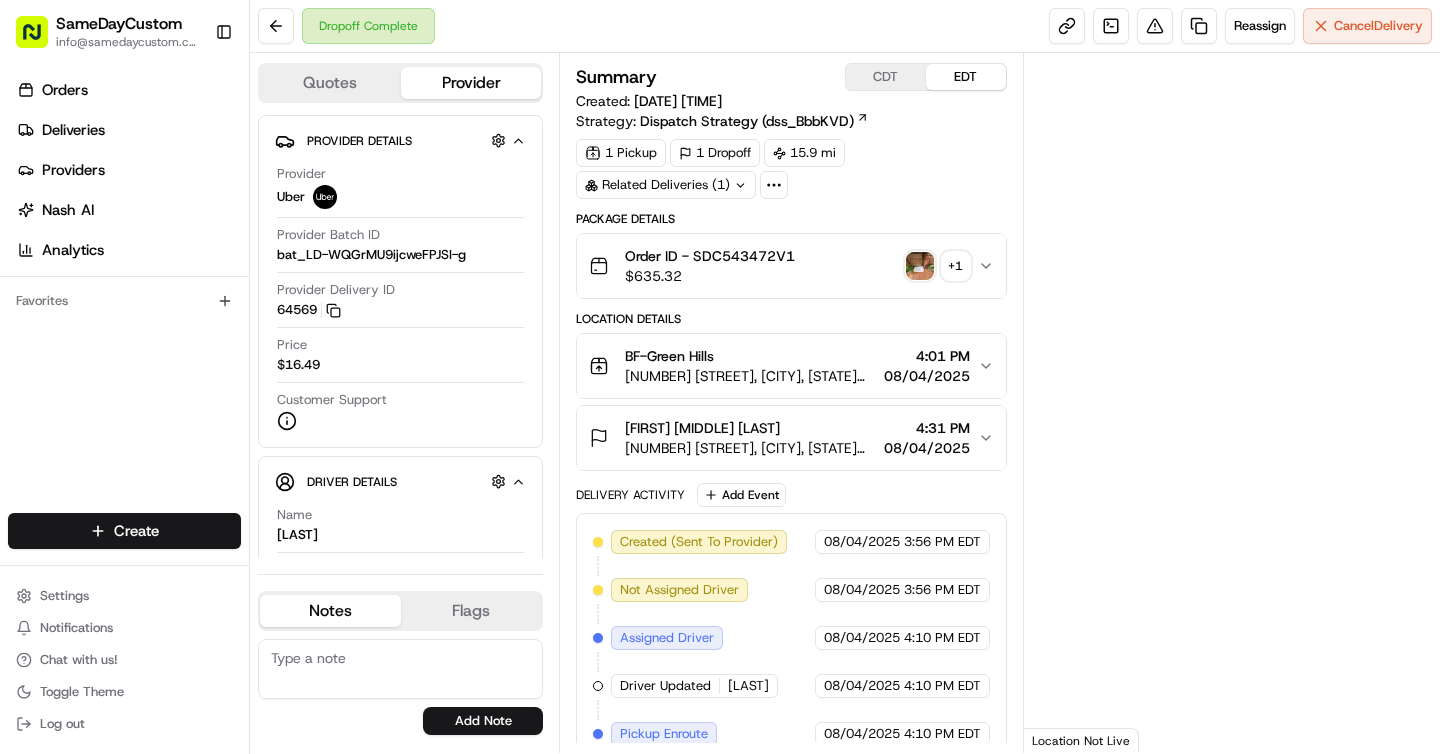 scroll, scrollTop: 0, scrollLeft: 0, axis: both 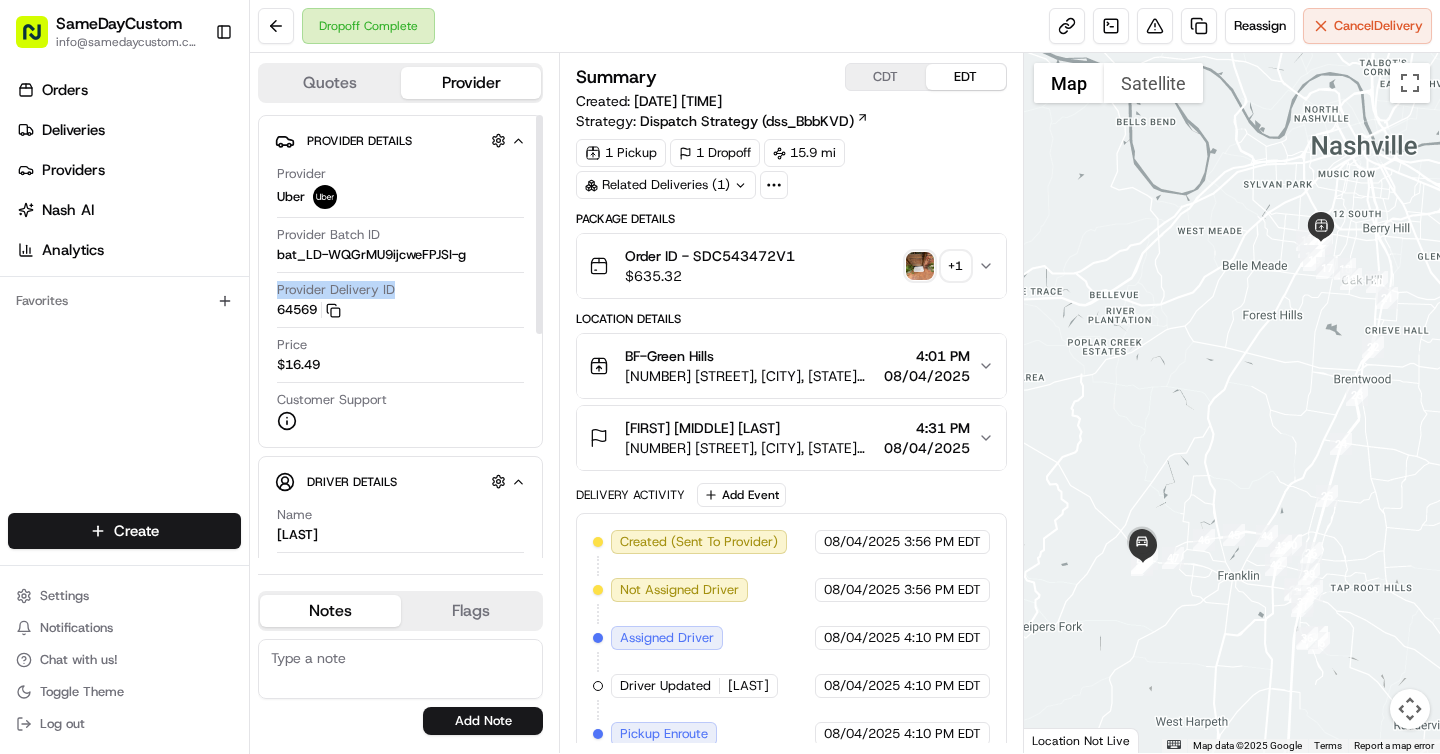 drag, startPoint x: 276, startPoint y: 290, endPoint x: 436, endPoint y: 291, distance: 160.00313 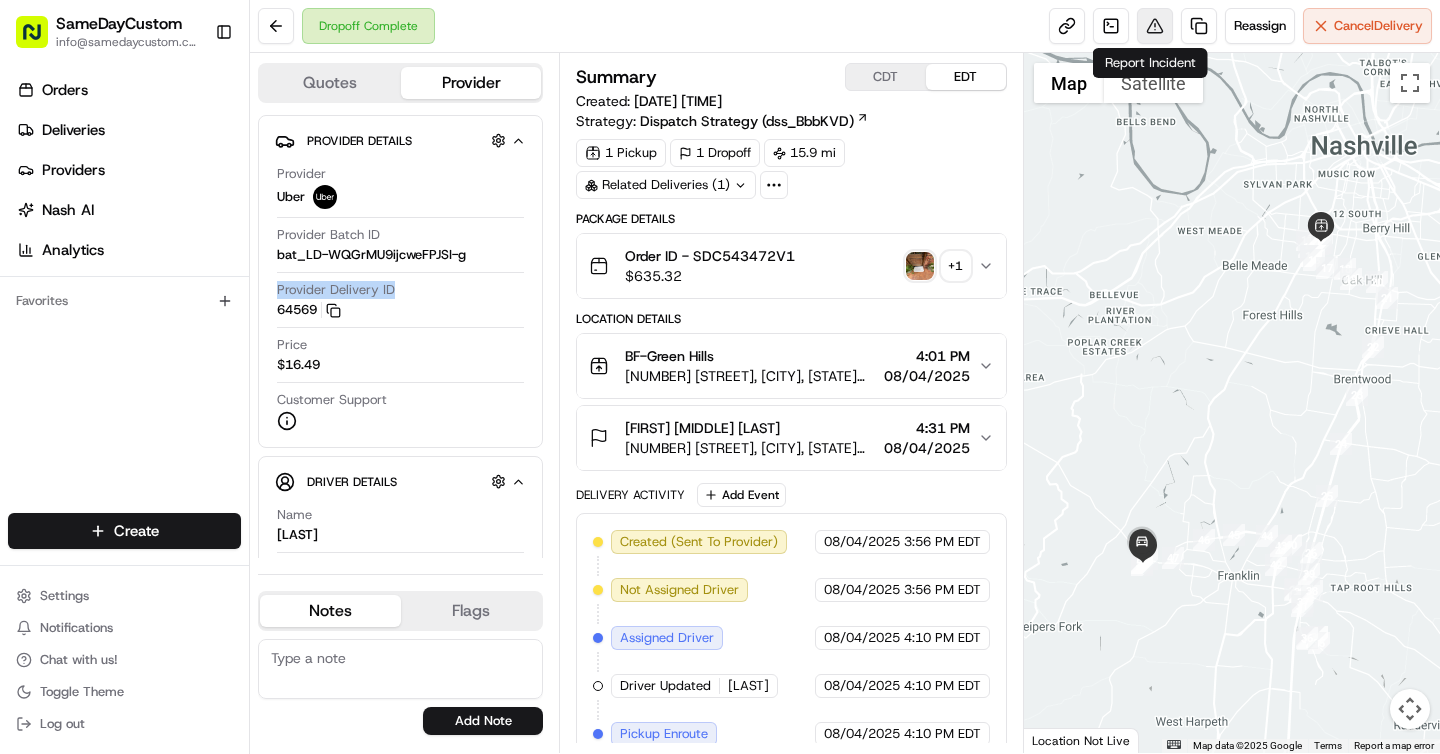 click at bounding box center (1155, 26) 